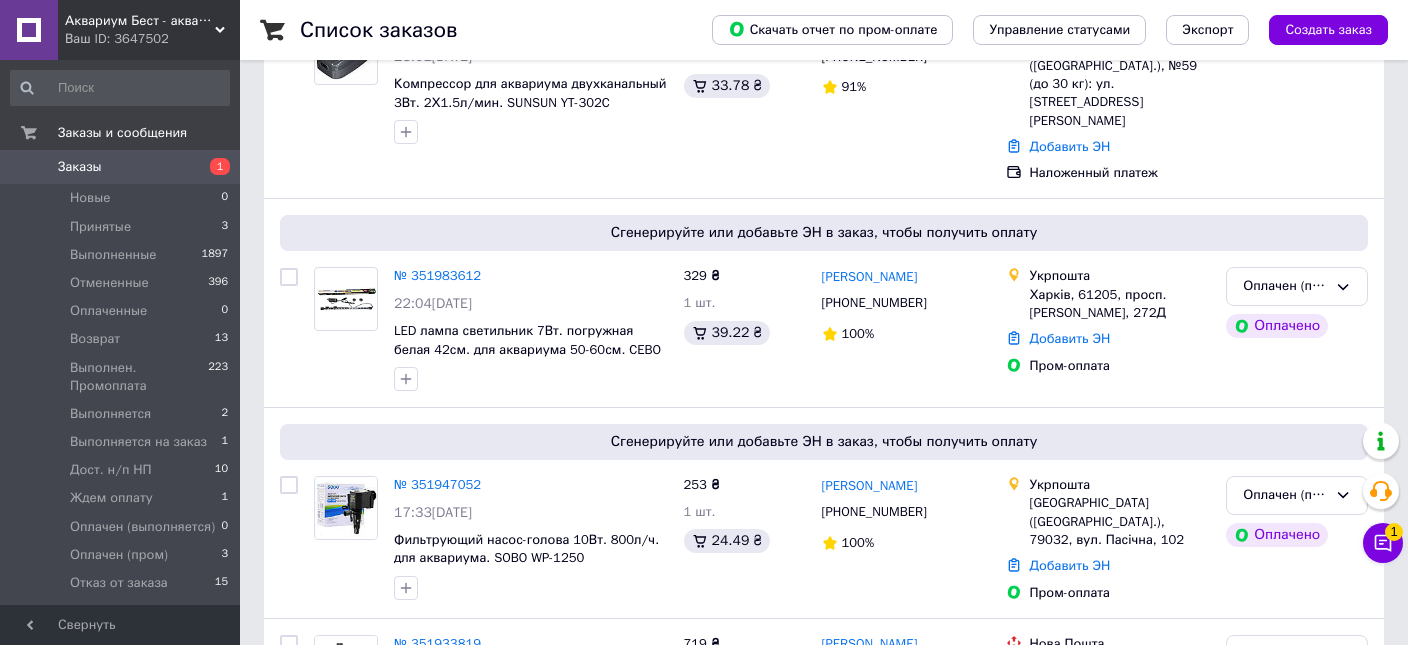 scroll, scrollTop: 211, scrollLeft: 0, axis: vertical 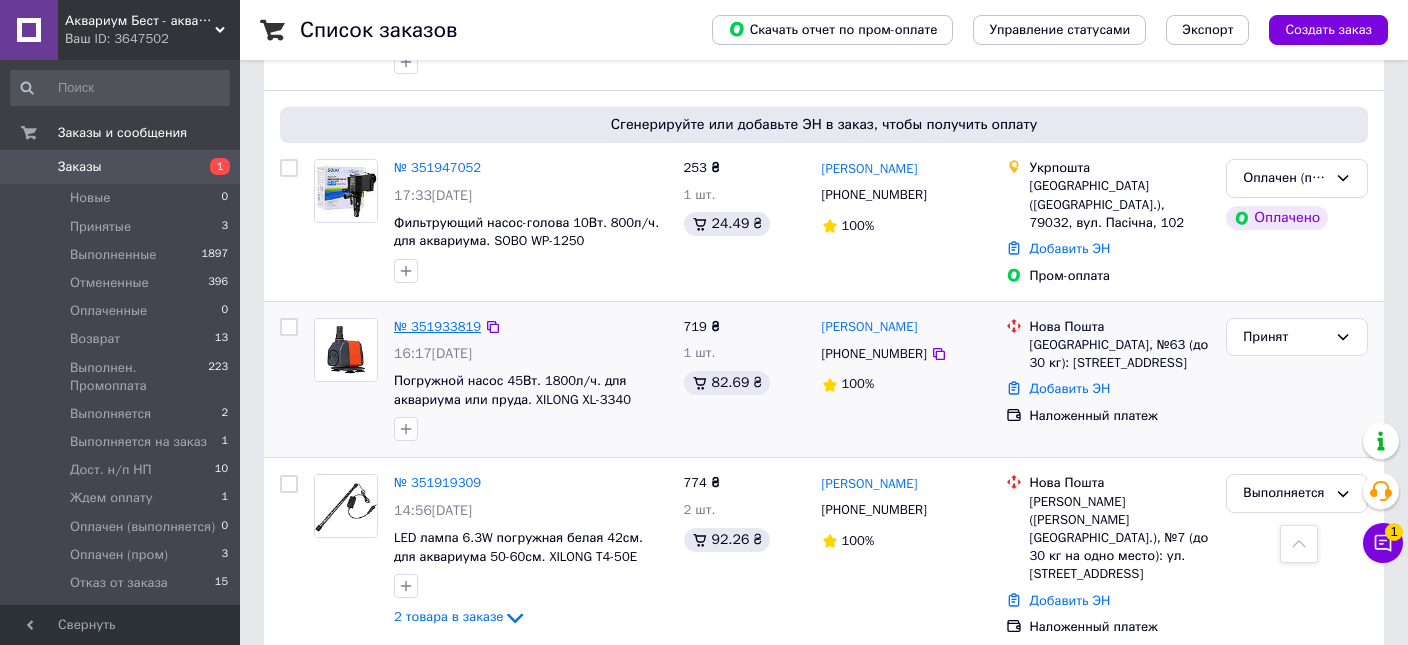 click on "№ 351933819" at bounding box center (437, 326) 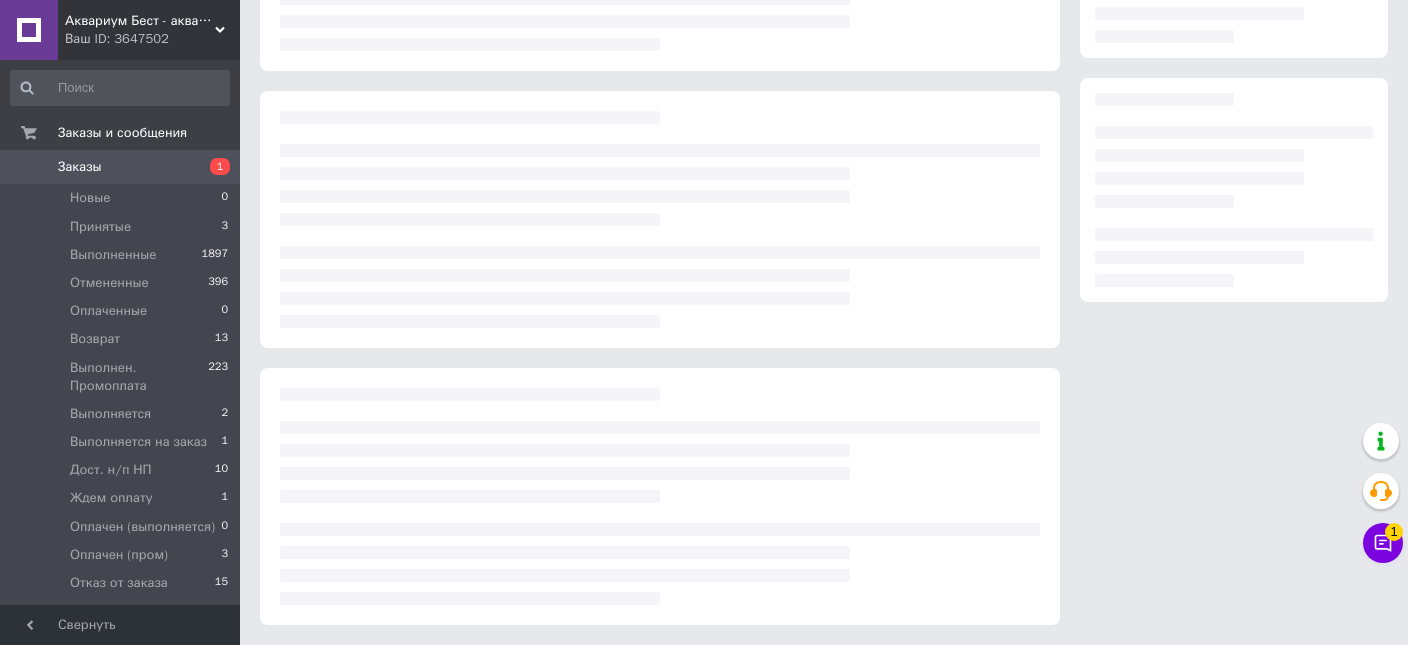scroll, scrollTop: 0, scrollLeft: 0, axis: both 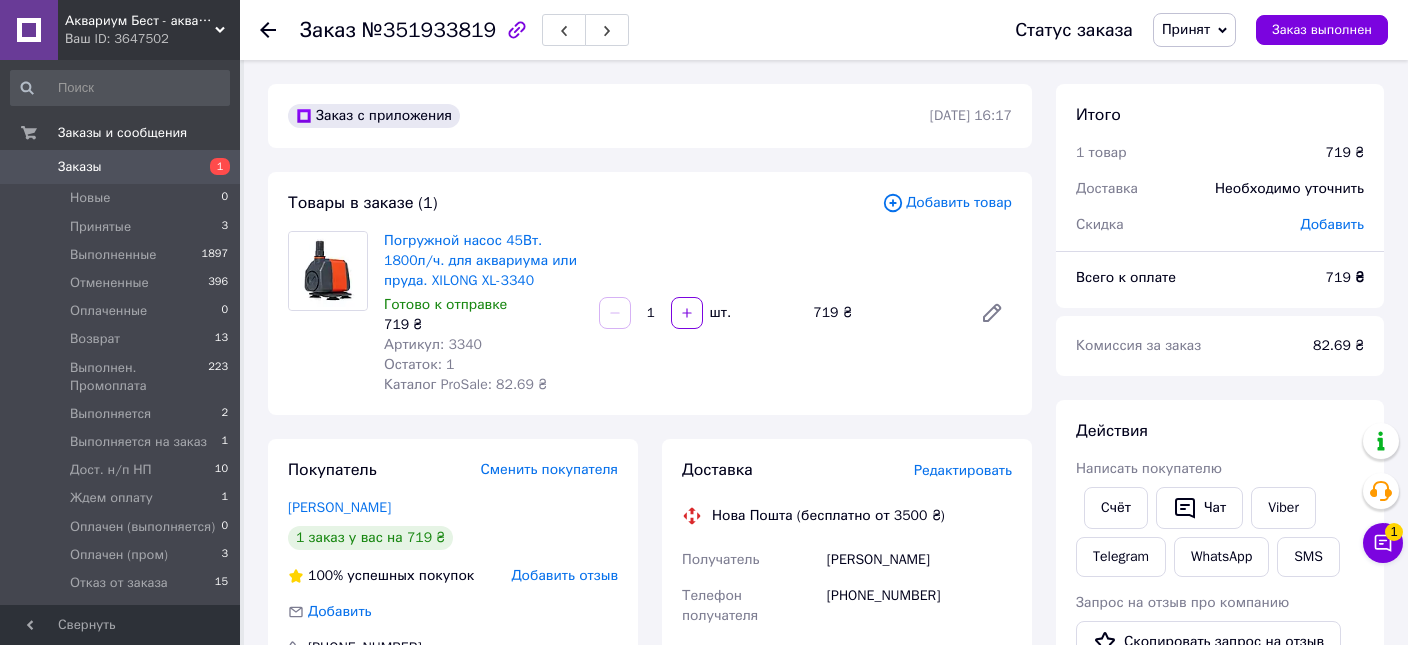 click on "[PHONE_NUMBER]" at bounding box center [919, 606] 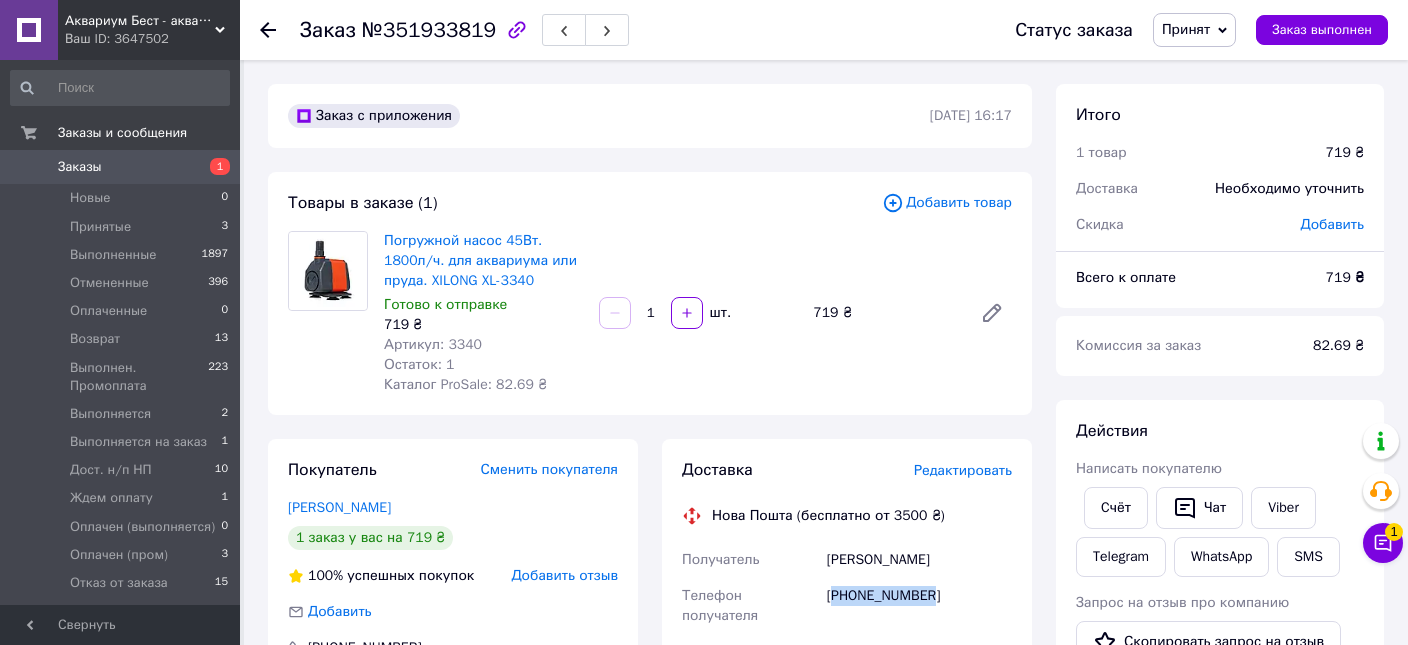 click on "[PHONE_NUMBER]" at bounding box center [919, 606] 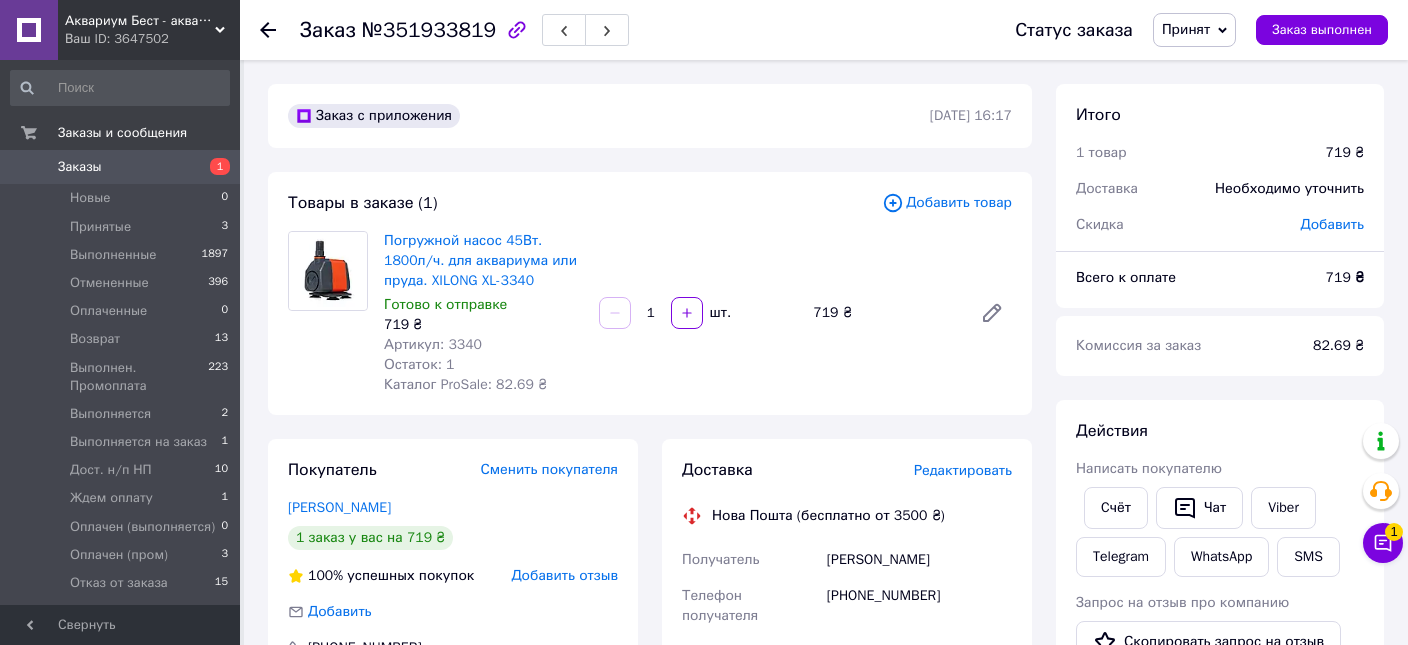 click on "[PHONE_NUMBER]" at bounding box center (919, 606) 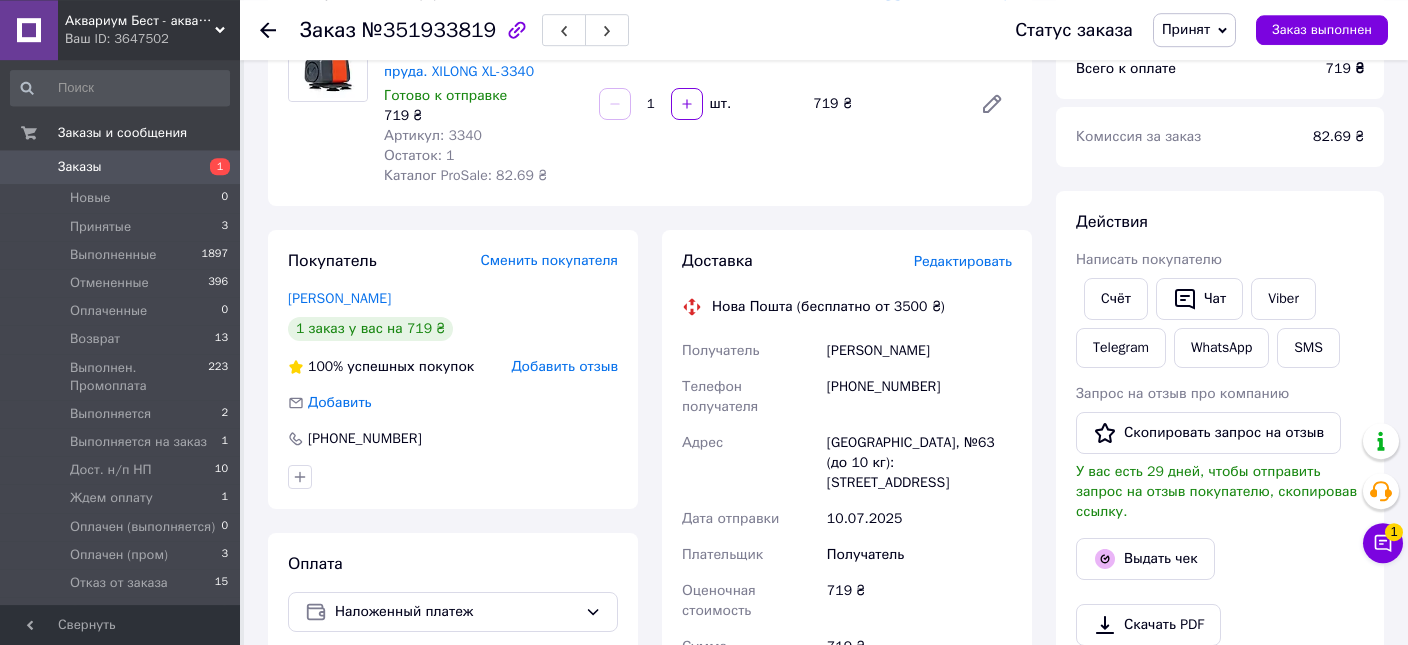 scroll, scrollTop: 211, scrollLeft: 0, axis: vertical 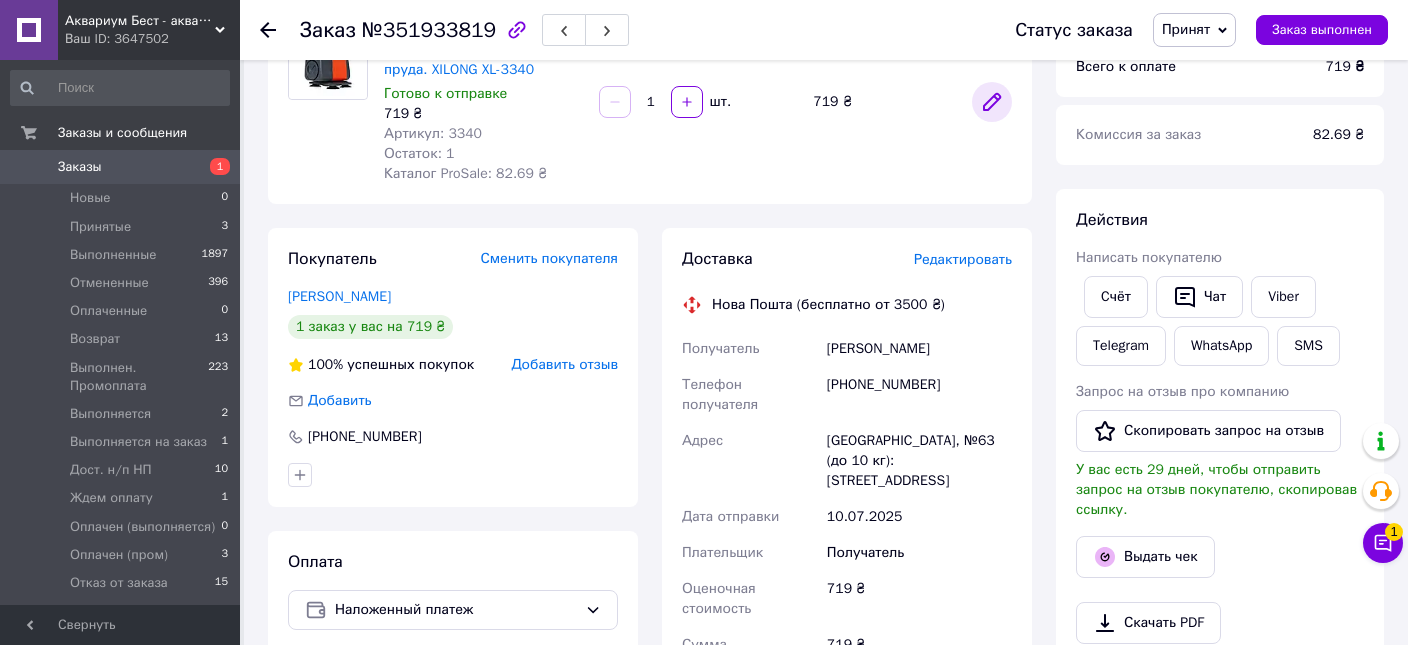 click 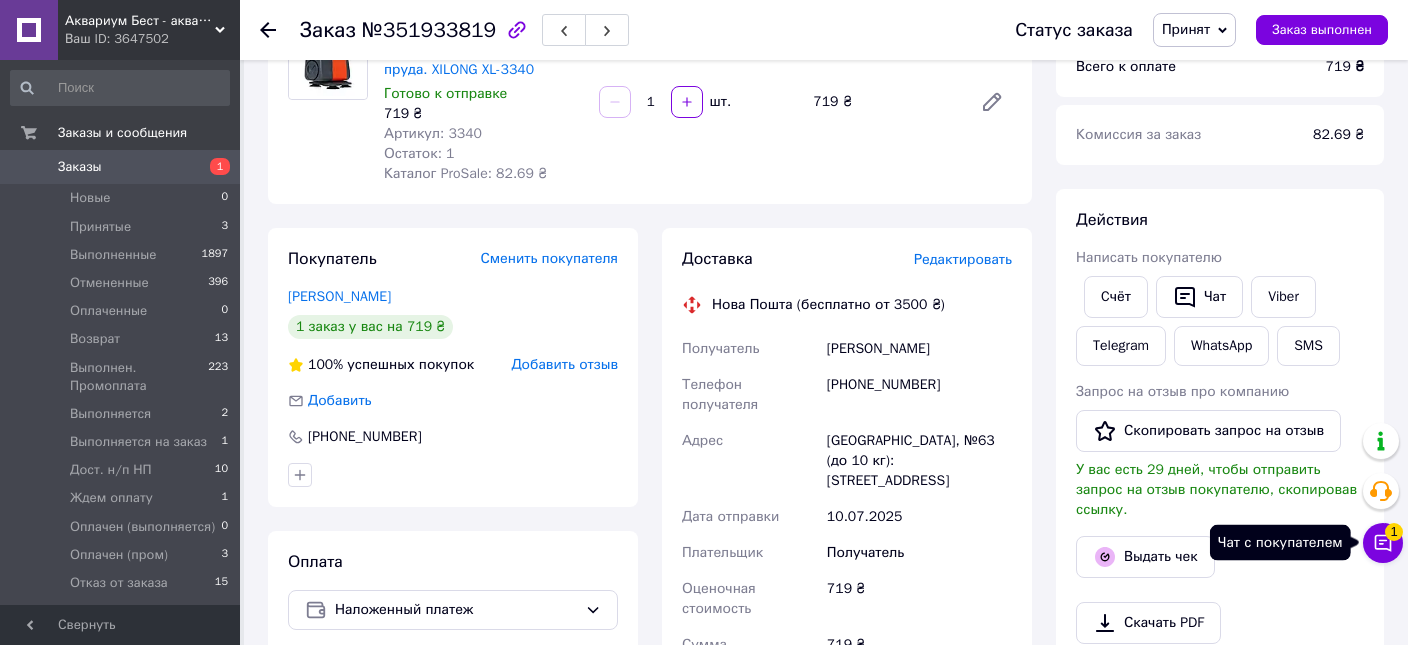 click 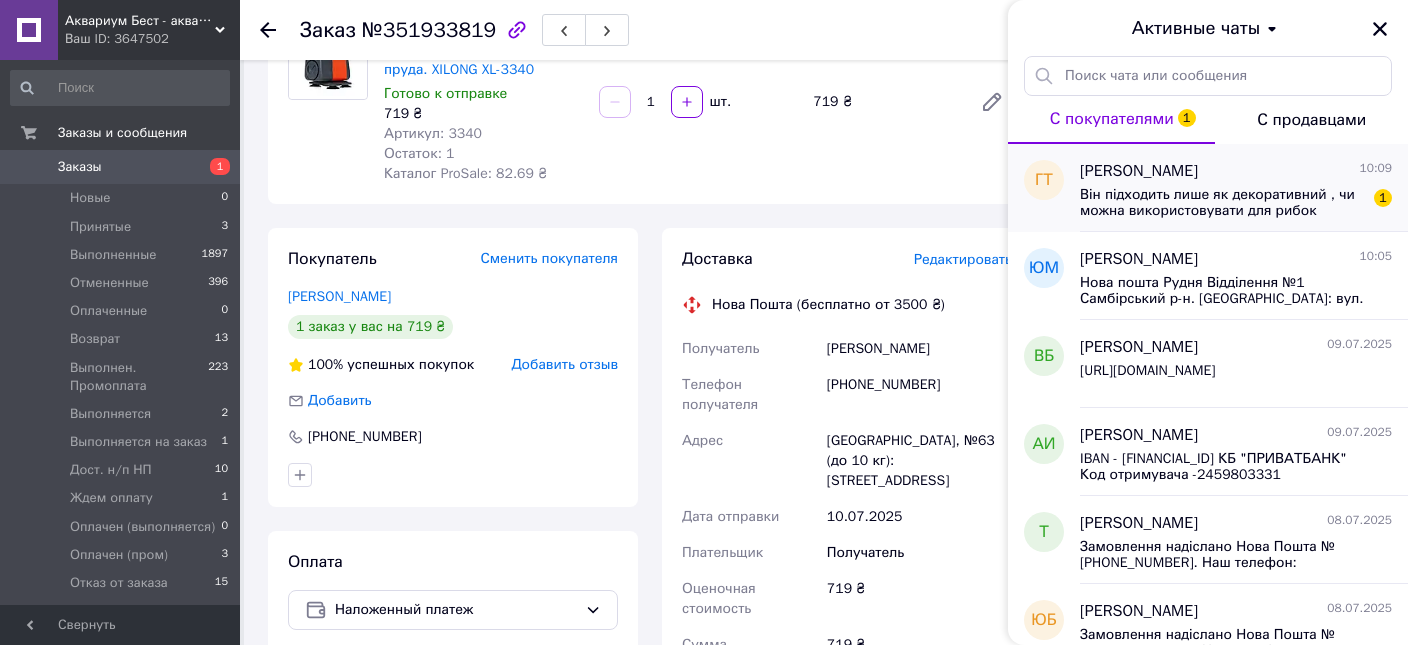 click on "Ганна Ткачук" at bounding box center [1139, 171] 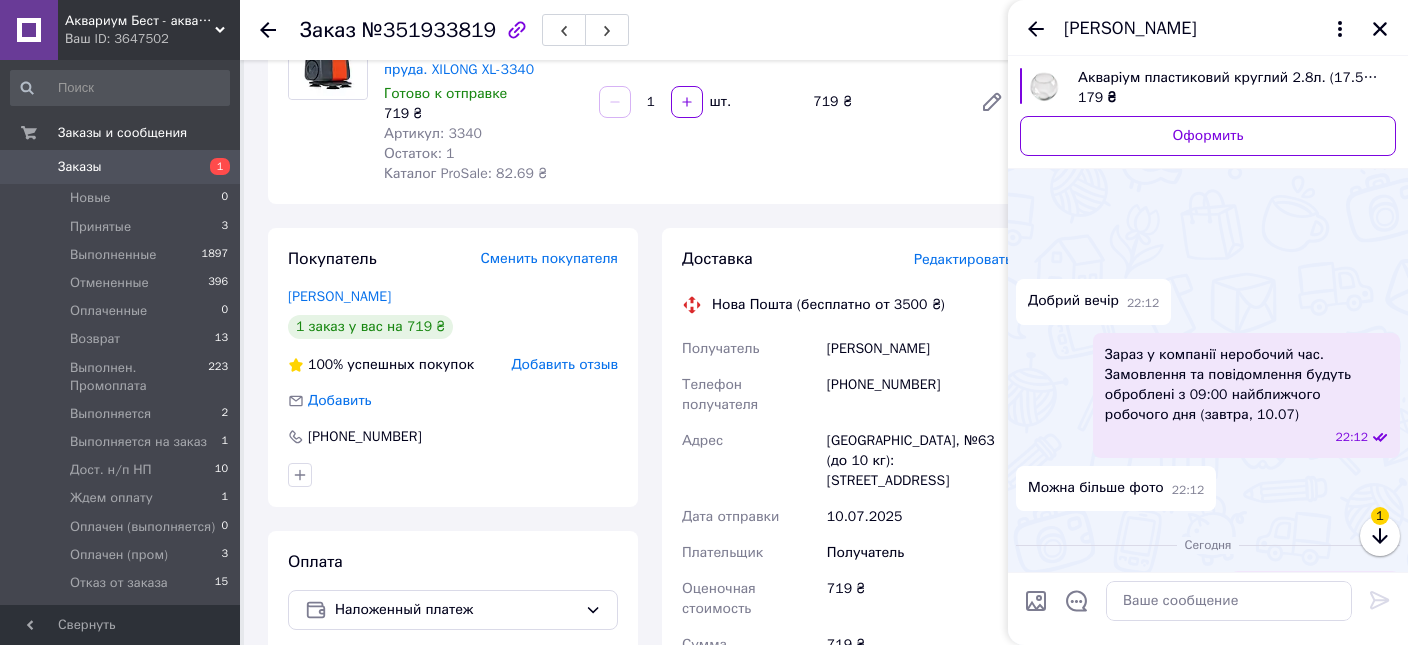 scroll, scrollTop: 235, scrollLeft: 0, axis: vertical 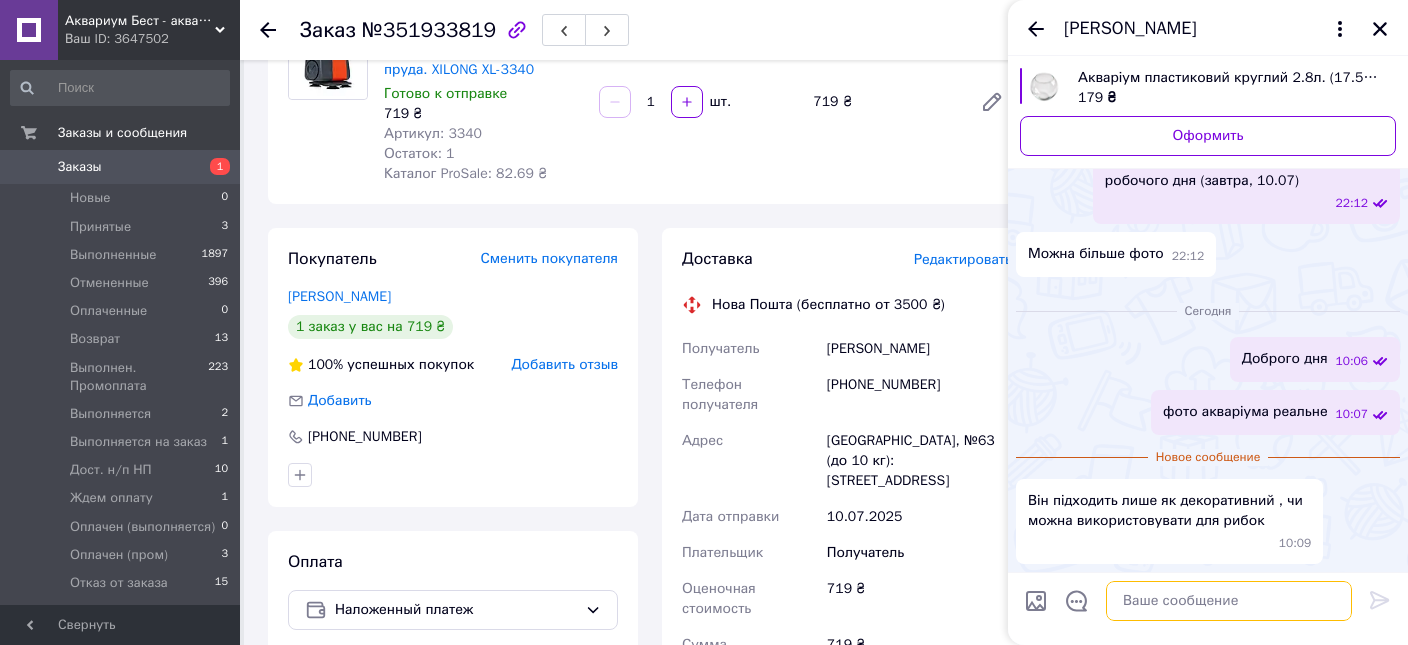 click at bounding box center (1229, 601) 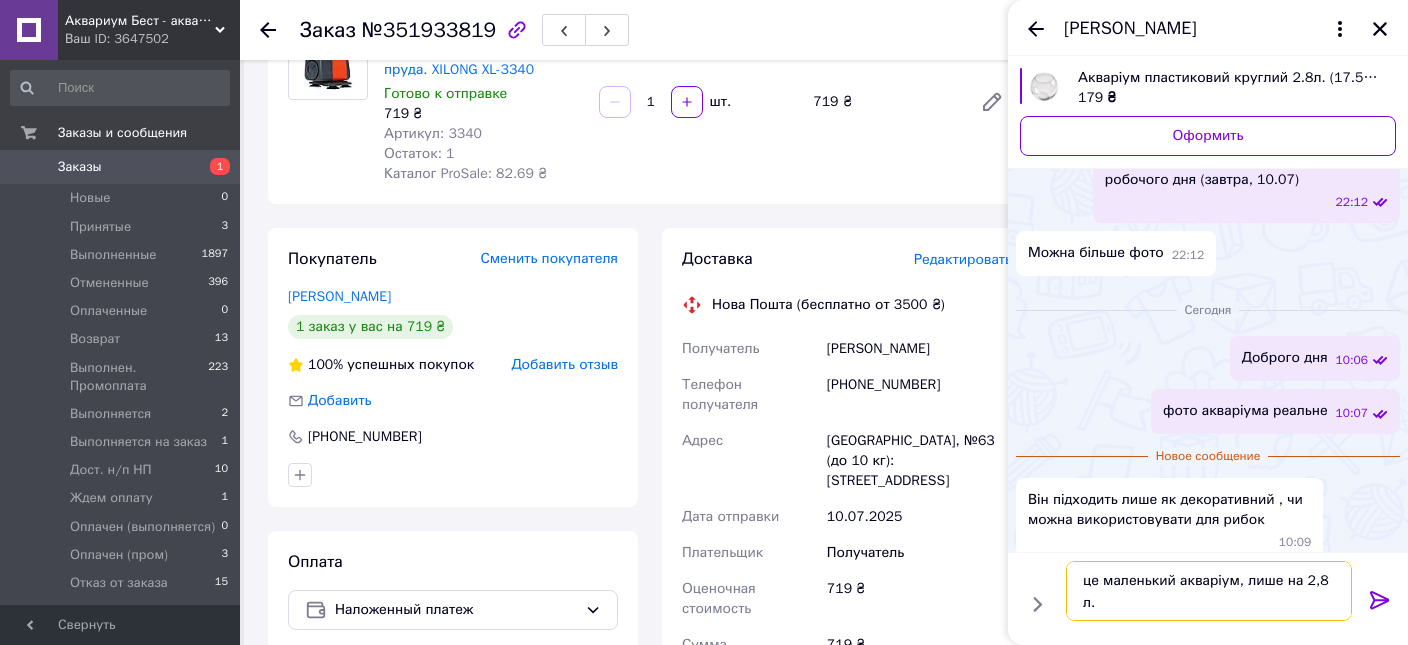 type 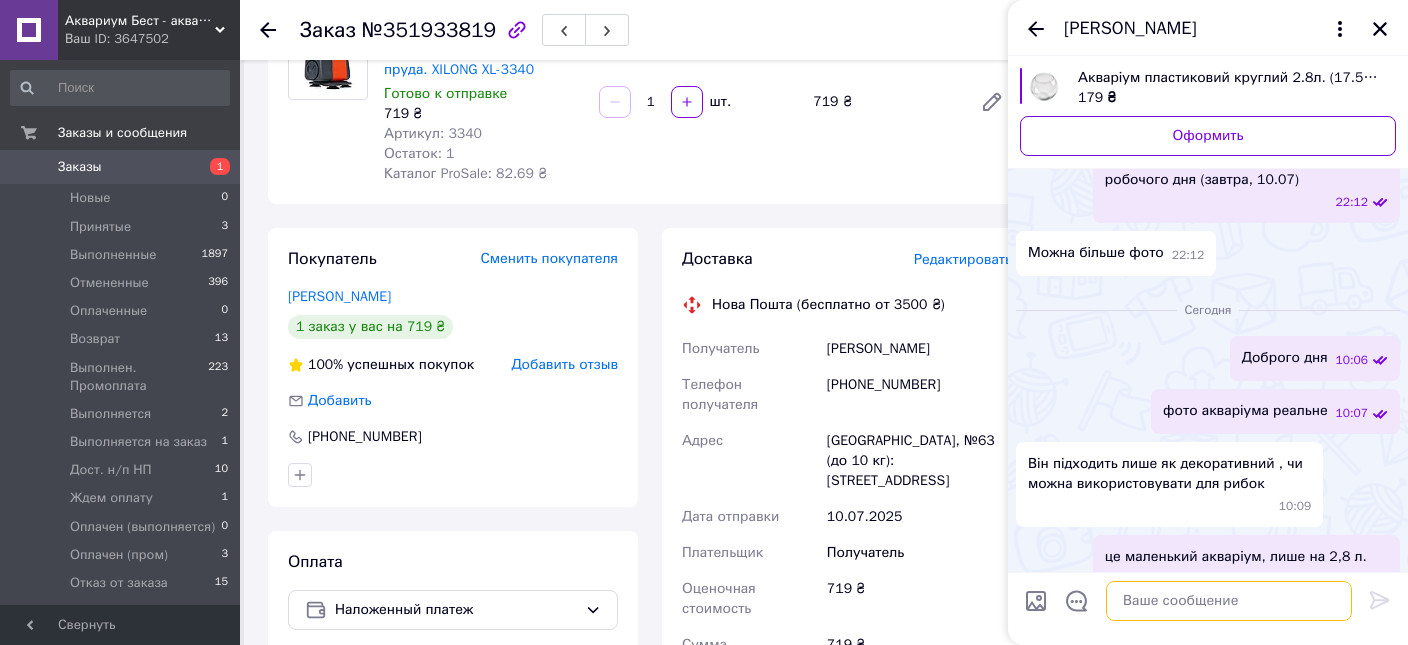 scroll, scrollTop: 220, scrollLeft: 0, axis: vertical 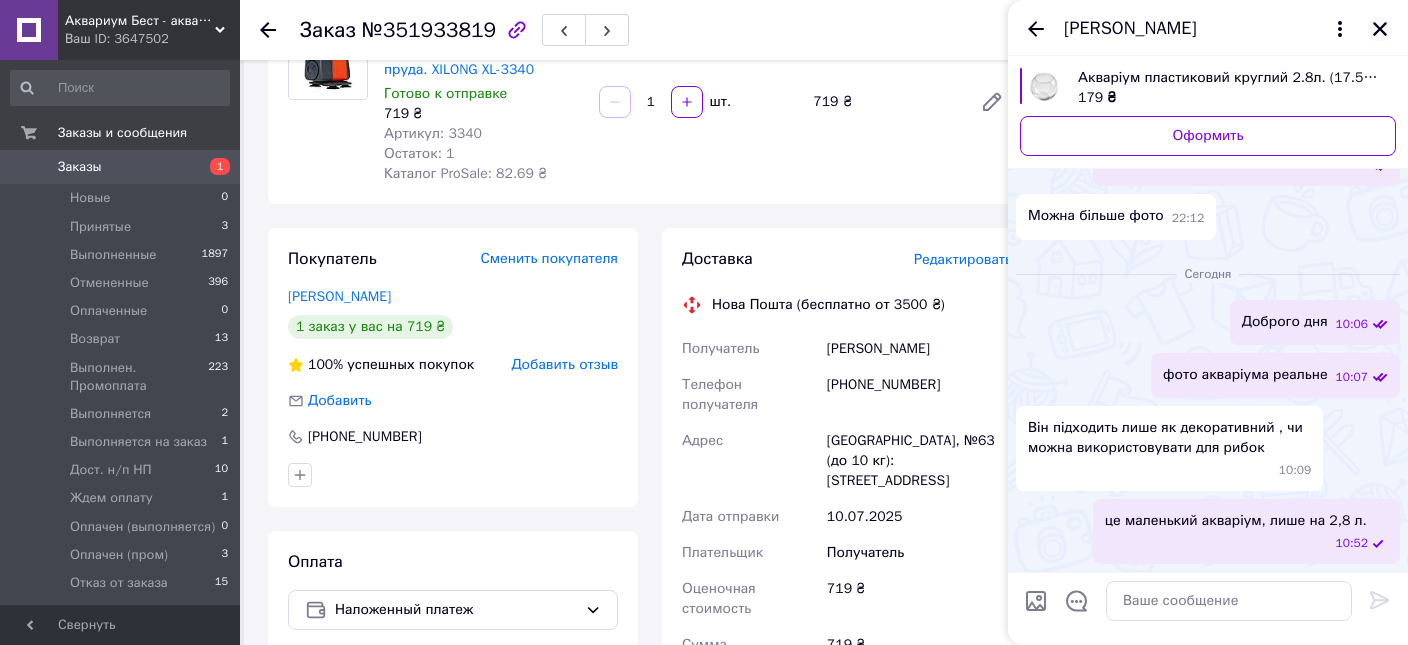 click 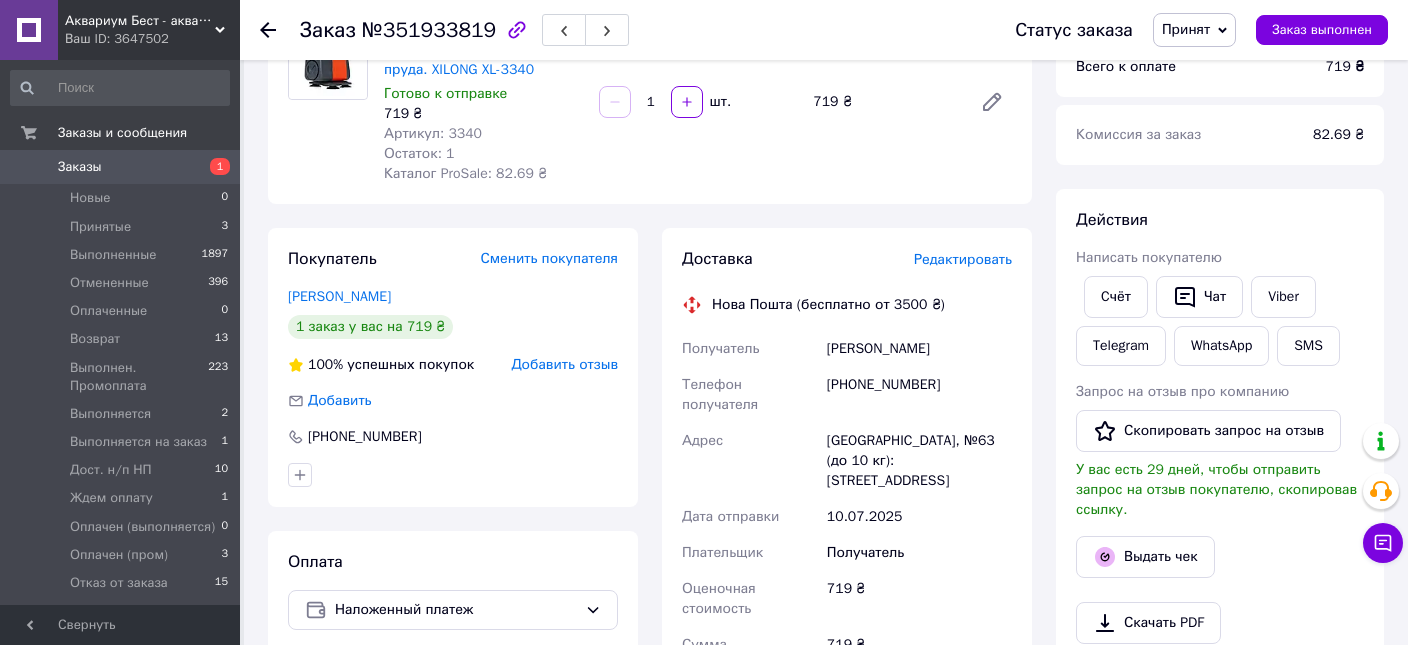 click on "Принят" at bounding box center (1186, 29) 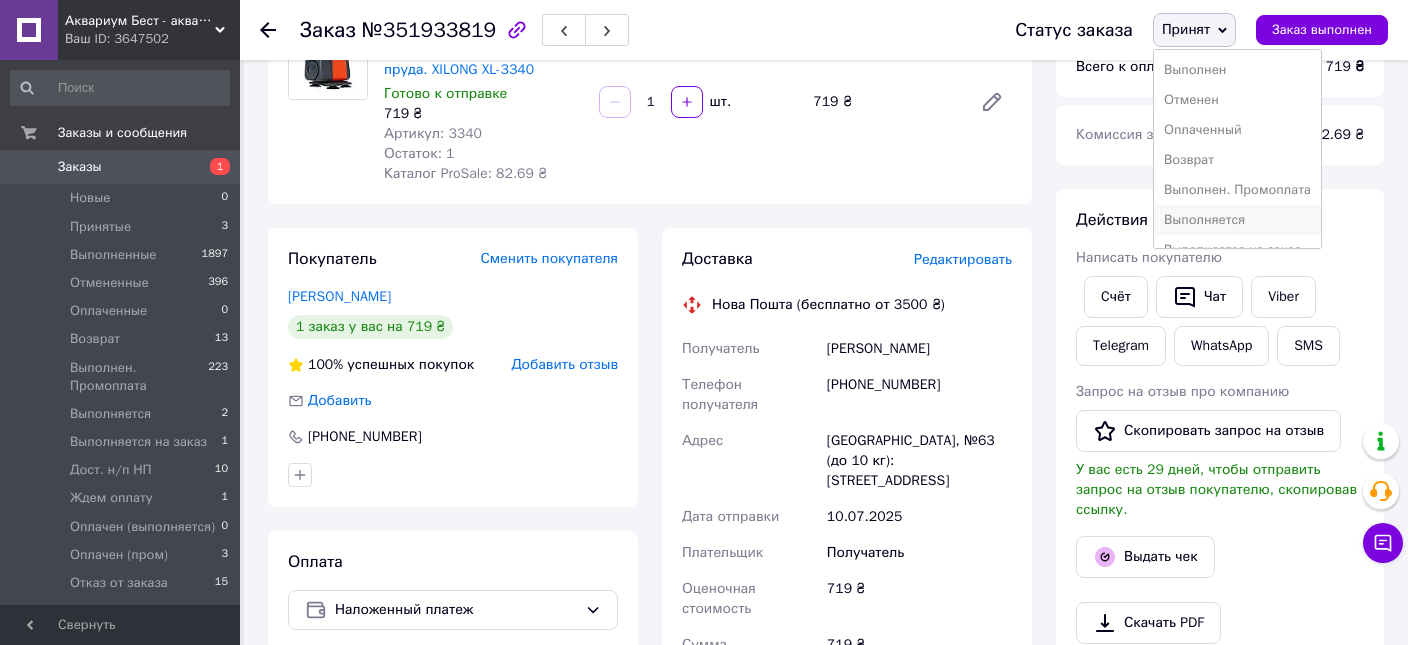 click on "Выполняется" at bounding box center (1237, 220) 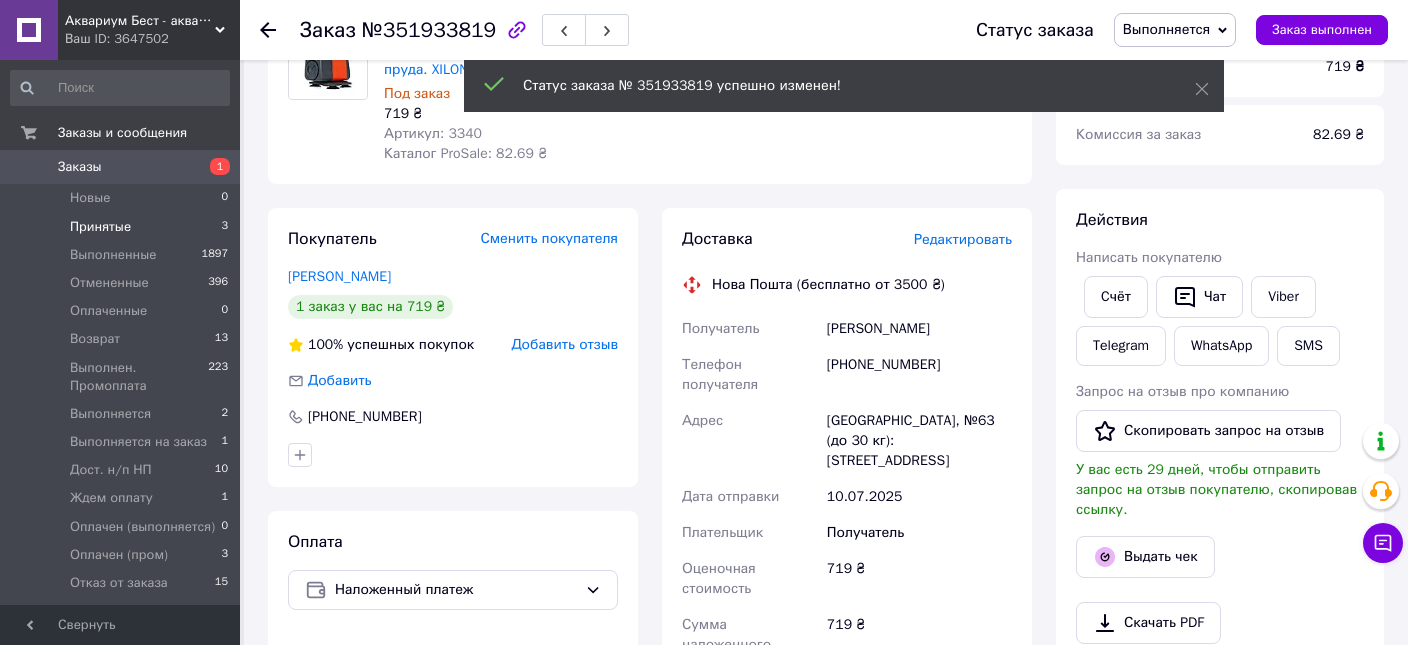 click on "Принятые" at bounding box center [100, 227] 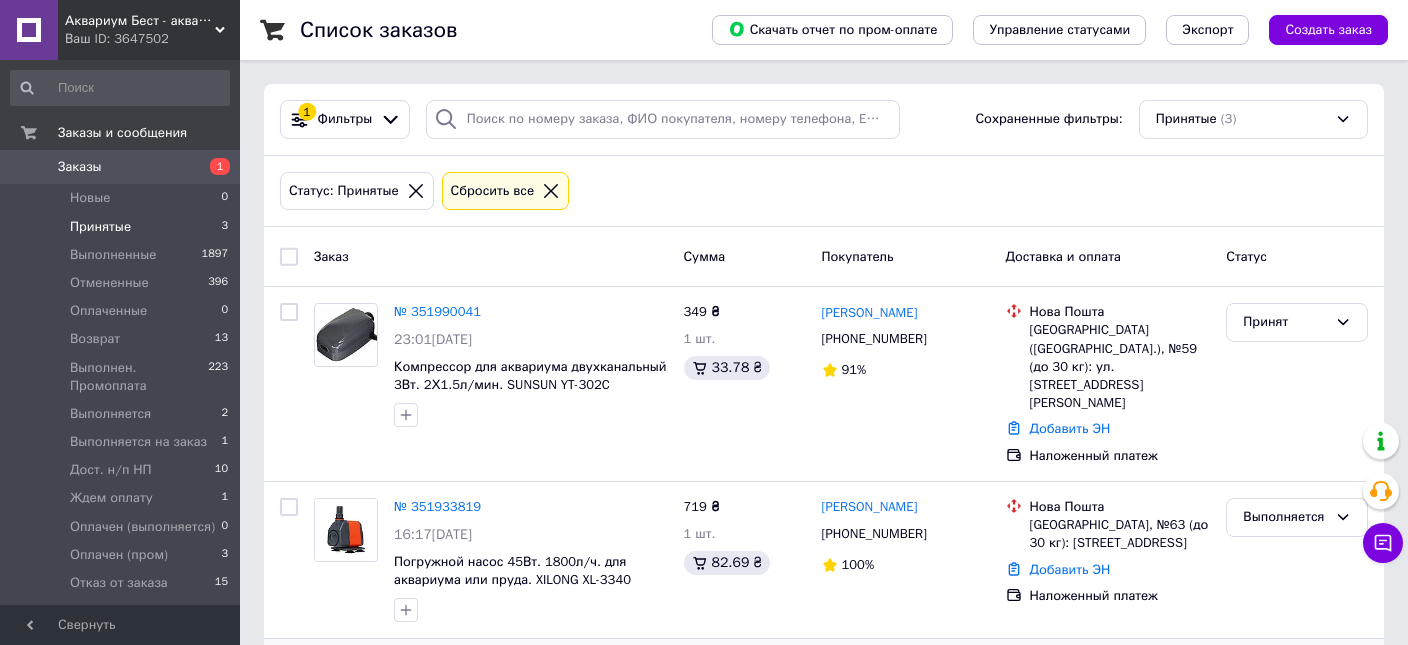 scroll, scrollTop: 137, scrollLeft: 0, axis: vertical 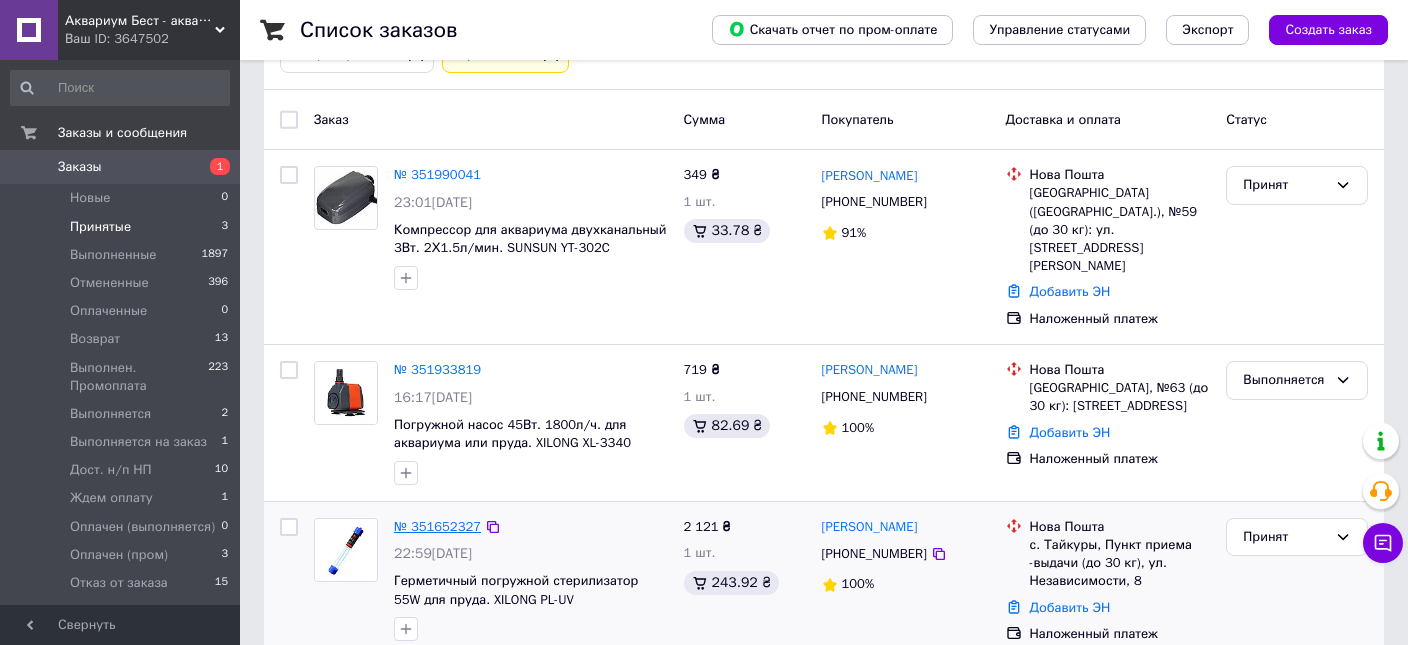 click on "№ 351652327" at bounding box center (437, 526) 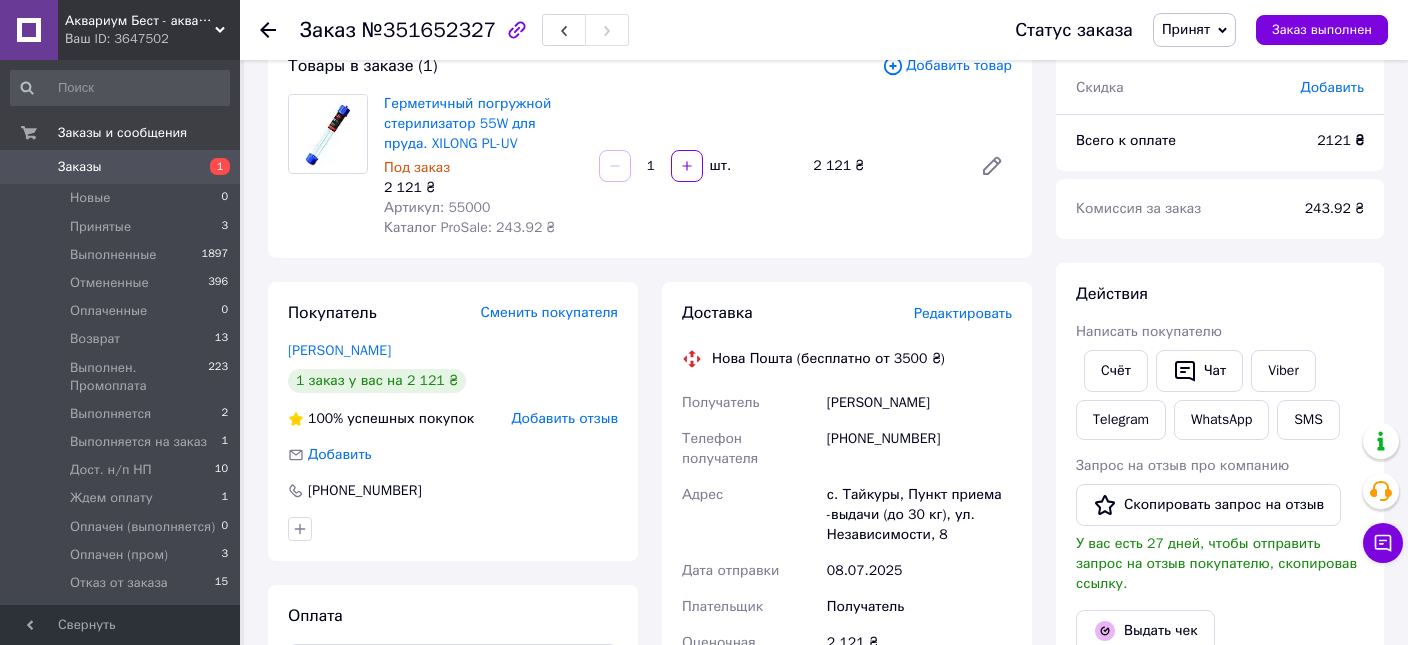 click on "Принят" at bounding box center (1194, 30) 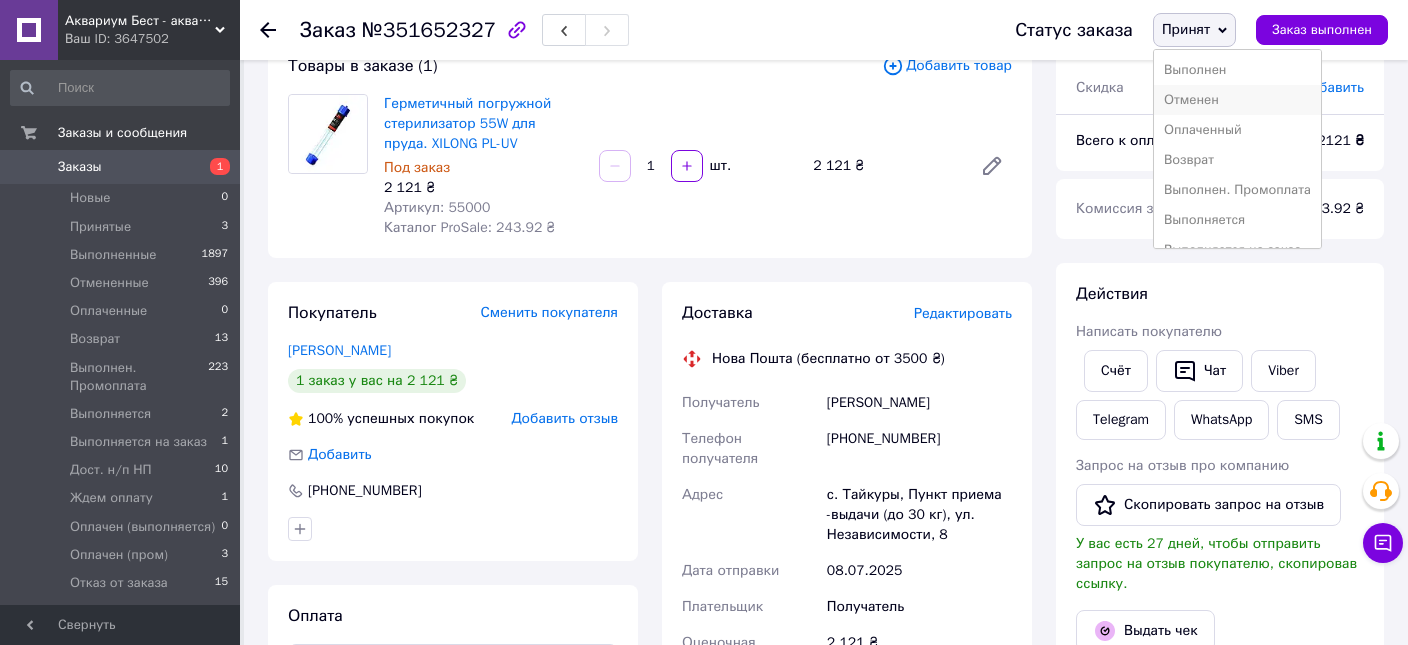 click on "Отменен" at bounding box center (1237, 100) 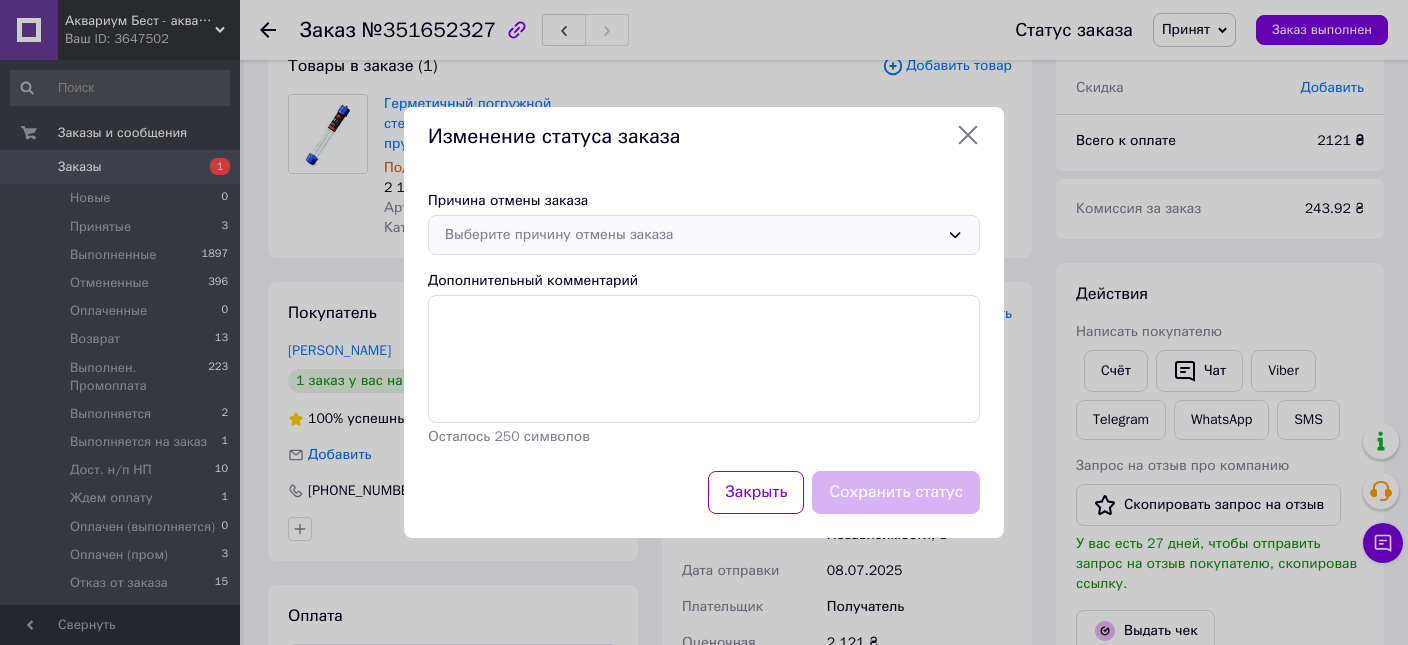 click on "Выберите причину отмены заказа" at bounding box center [692, 235] 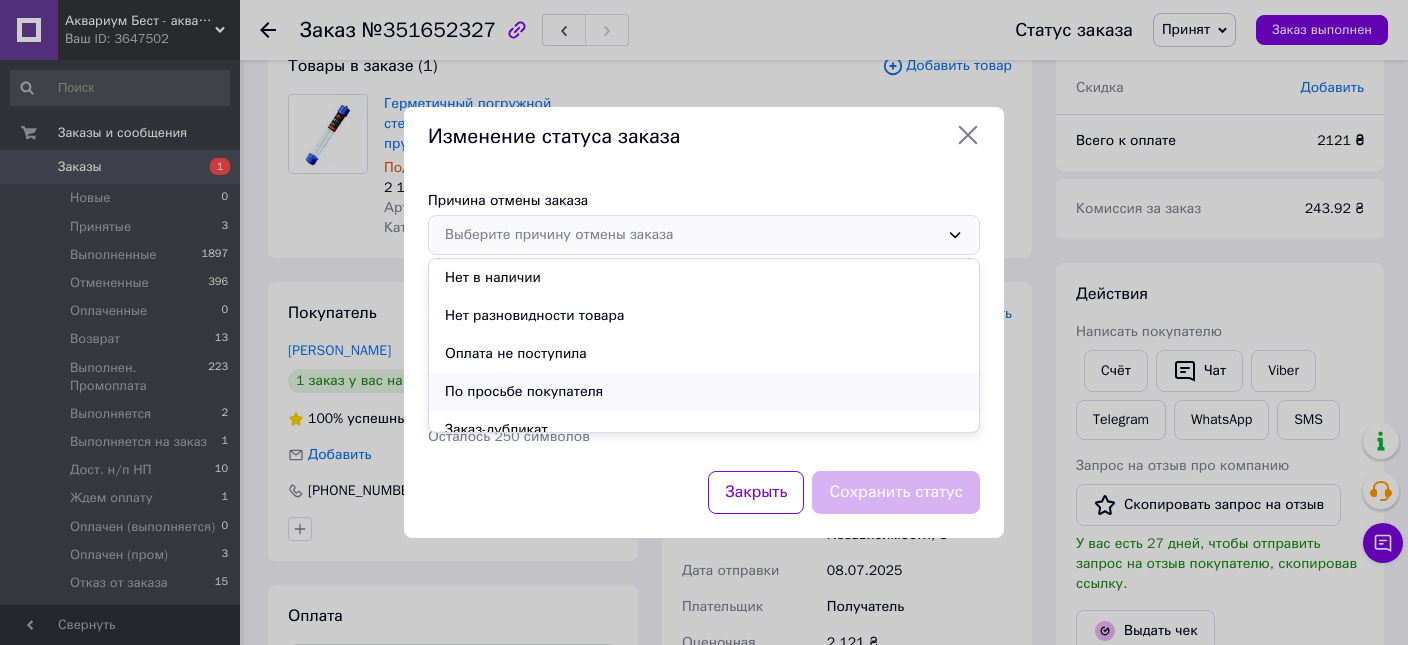 click on "По просьбе покупателя" at bounding box center (704, 392) 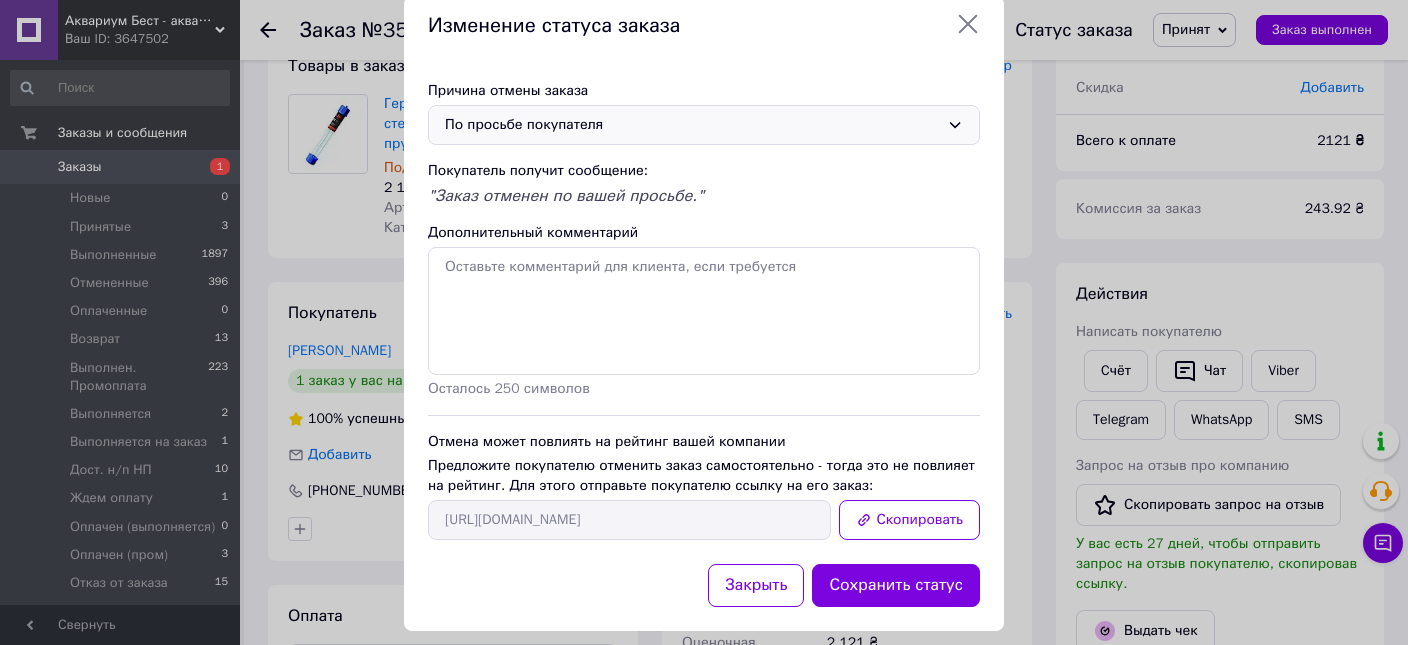 scroll, scrollTop: 60, scrollLeft: 0, axis: vertical 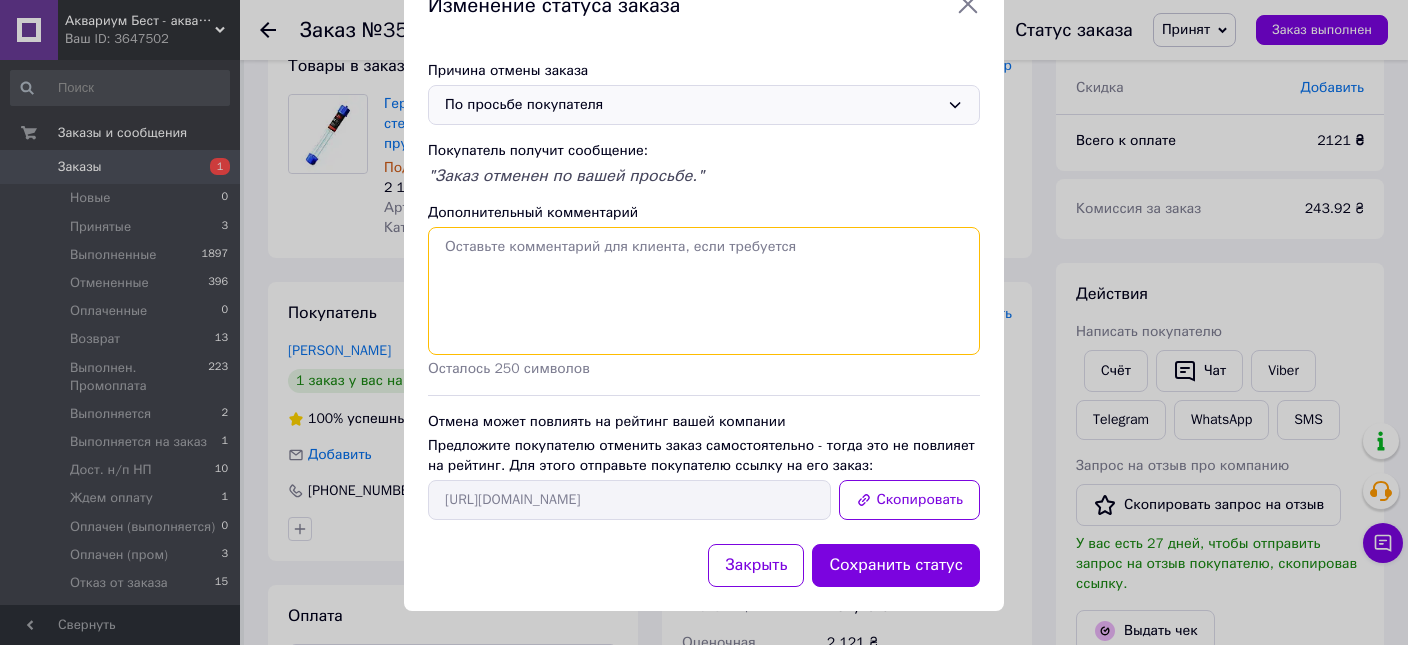 click on "Дополнительный комментарий" at bounding box center (704, 291) 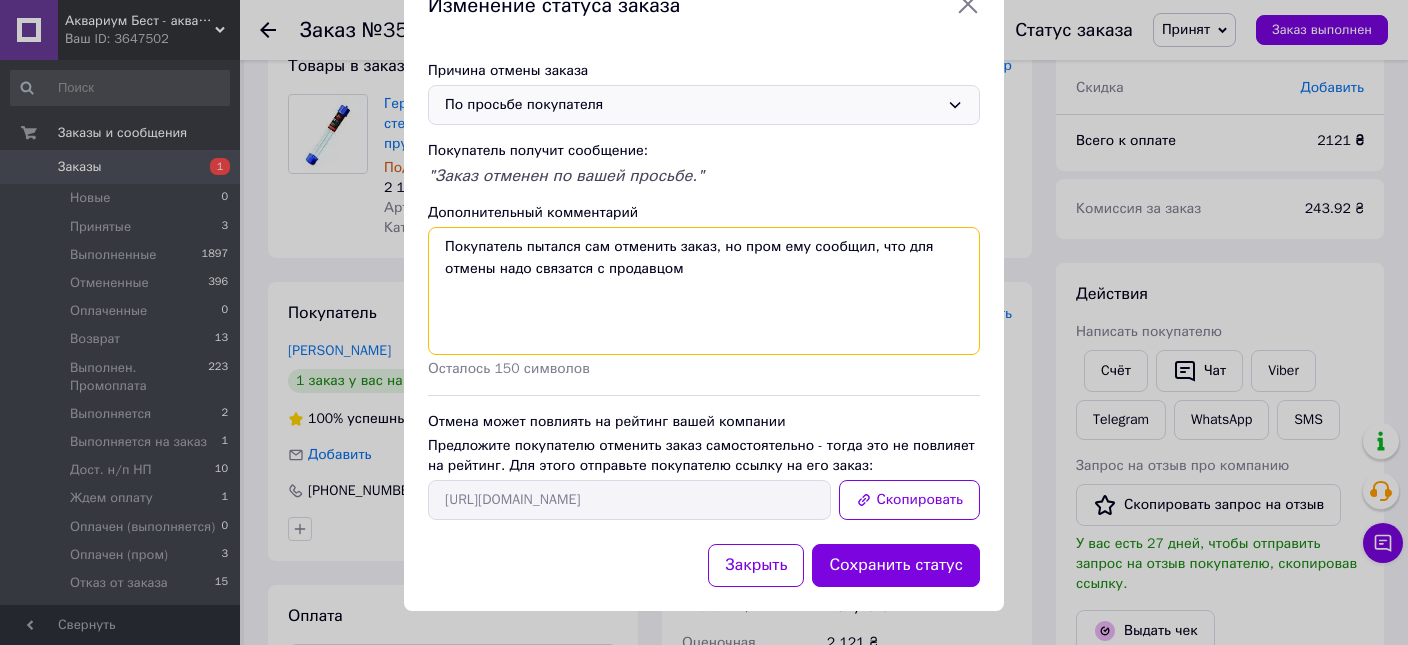 click on "Покупатель пытался сам отменить заказ, но пром ему сообщил, что для отмены надо связатся с продавцом" at bounding box center [704, 291] 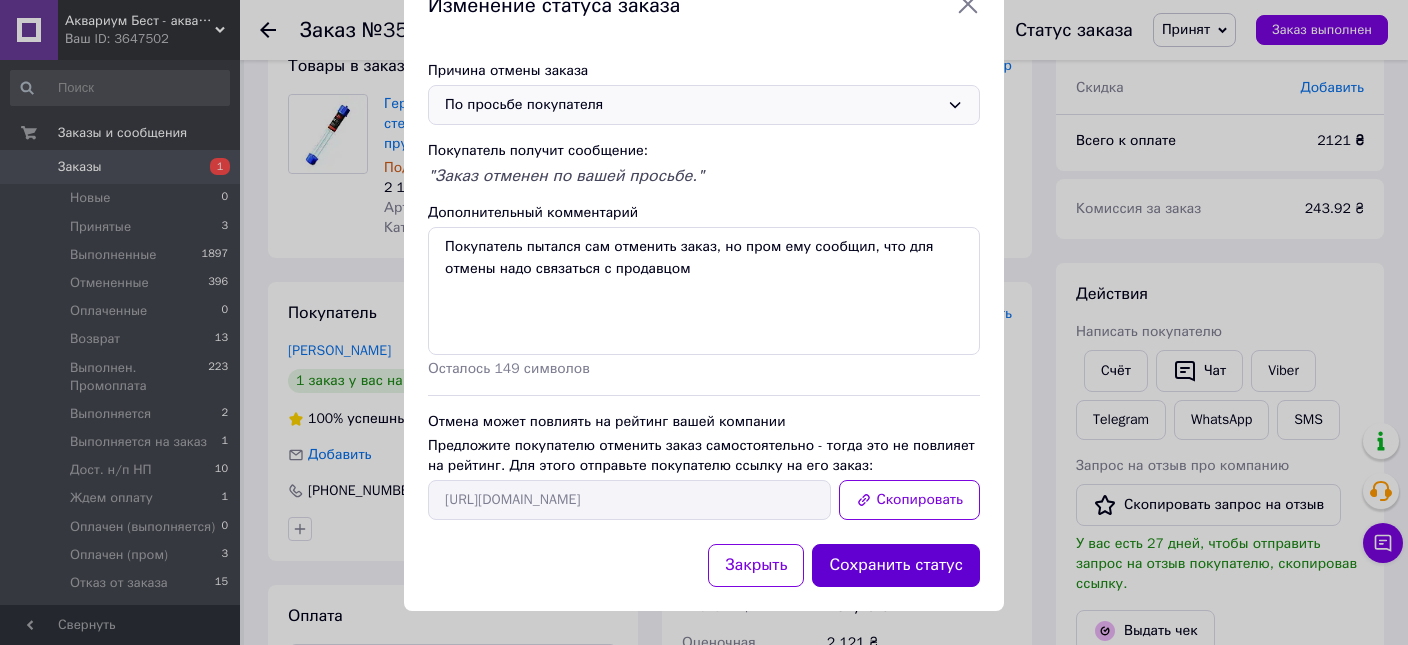 click on "Сохранить статус" at bounding box center (896, 565) 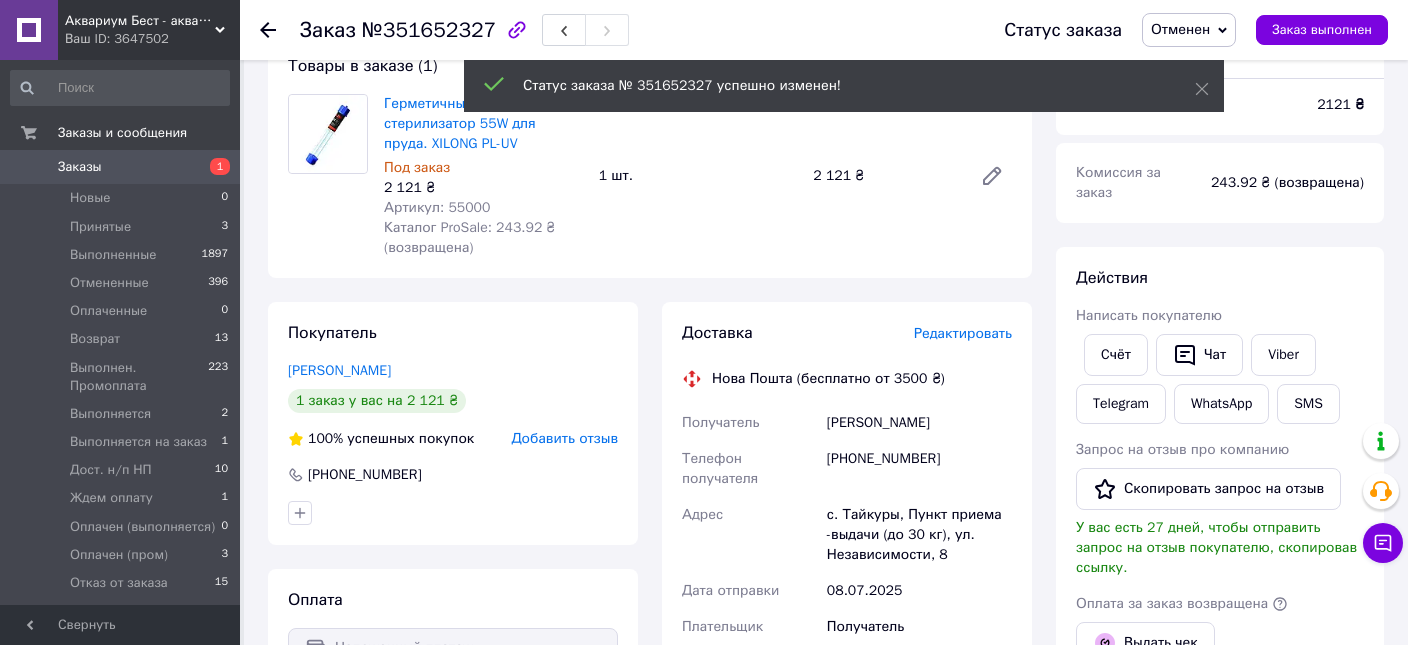 click on "Заказы" at bounding box center (80, 167) 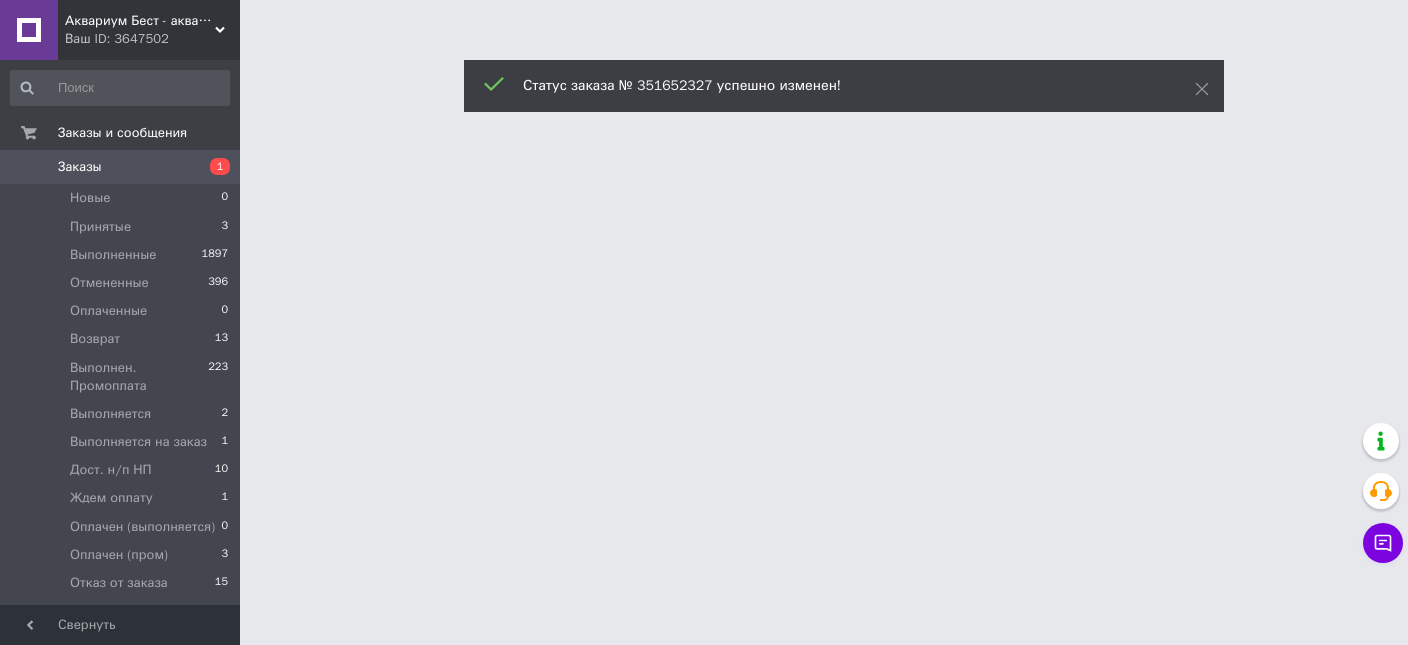 scroll, scrollTop: 0, scrollLeft: 0, axis: both 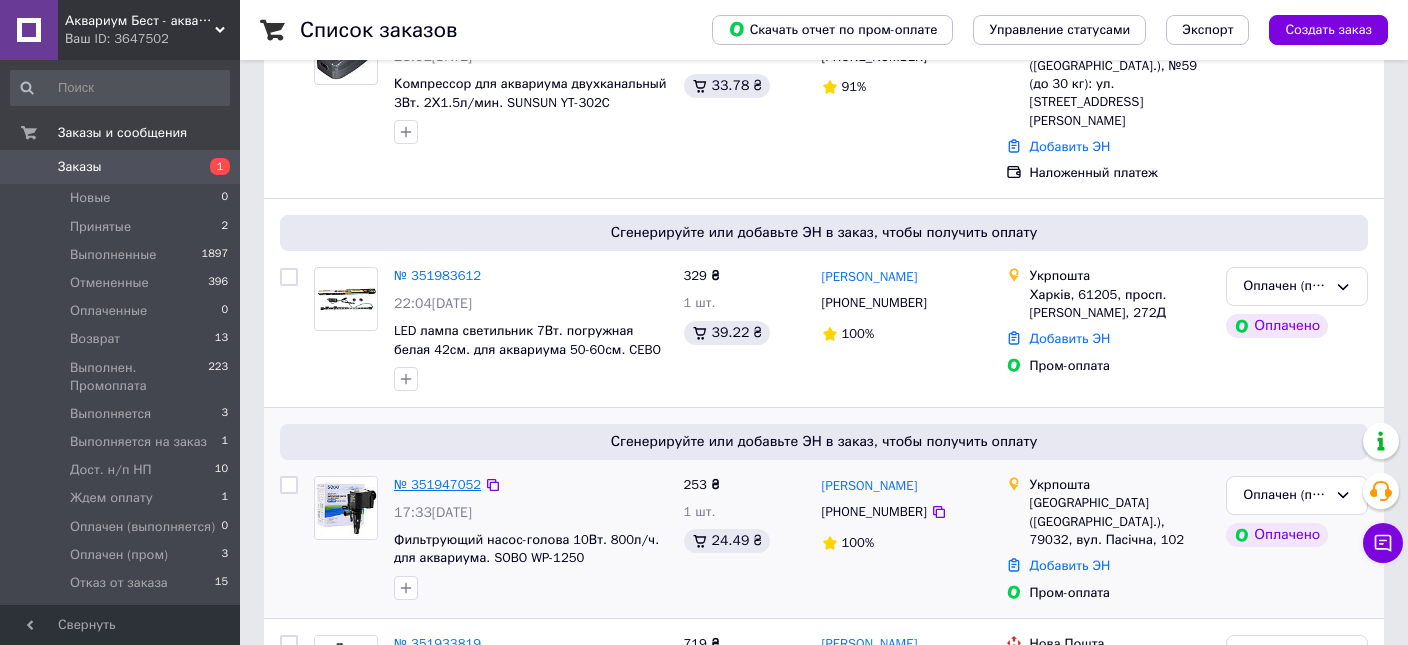 click on "№ 351947052" at bounding box center [437, 484] 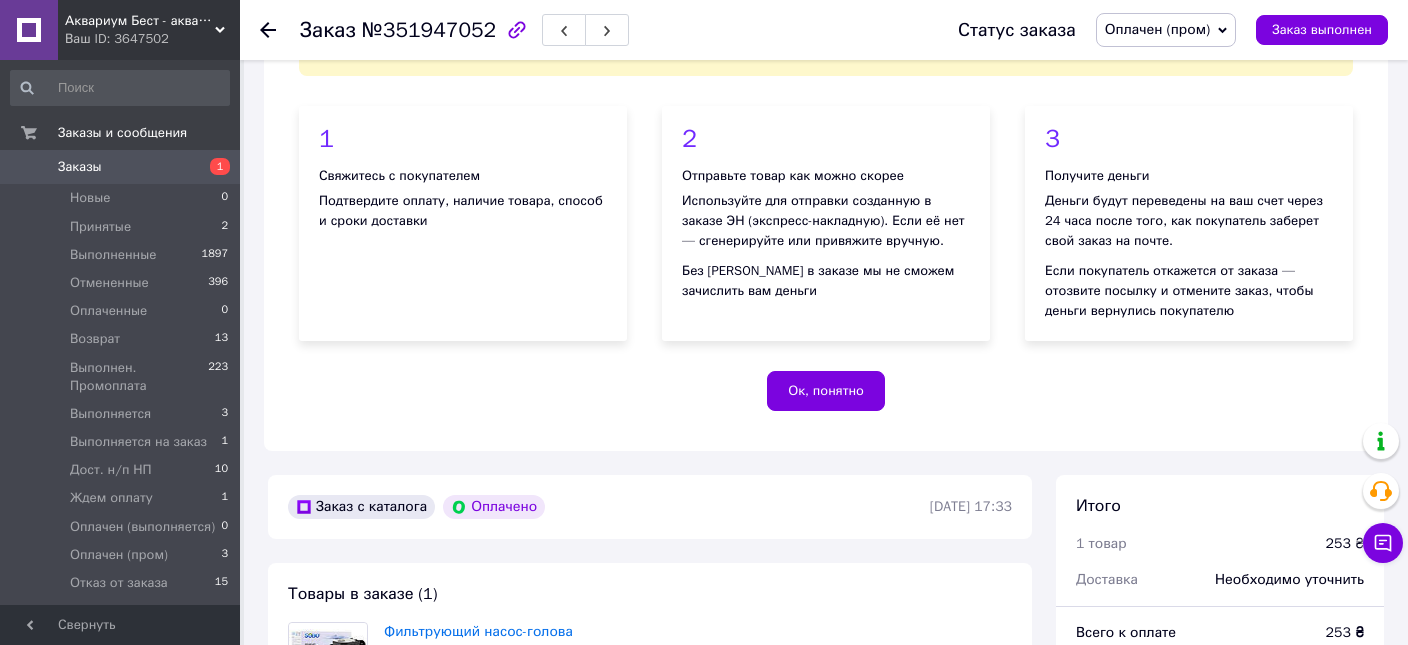 scroll, scrollTop: 588, scrollLeft: 0, axis: vertical 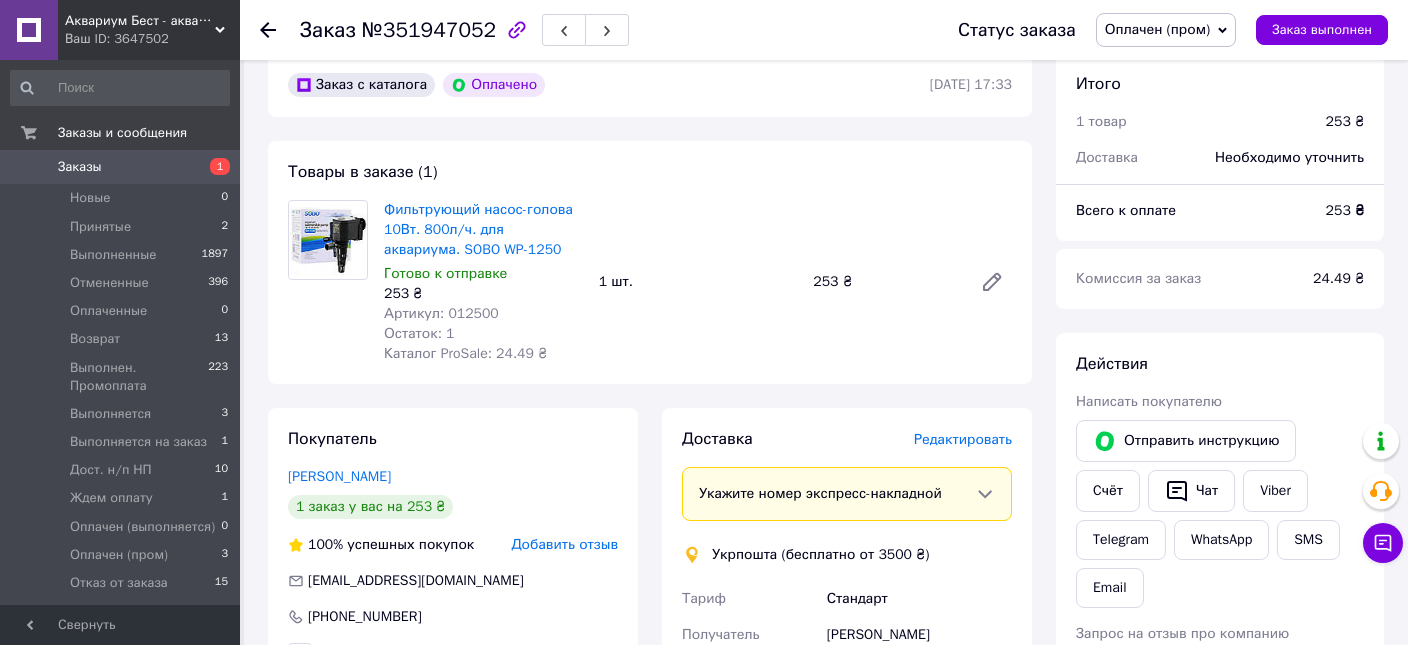 click on "Артикул: 012500" at bounding box center [441, 313] 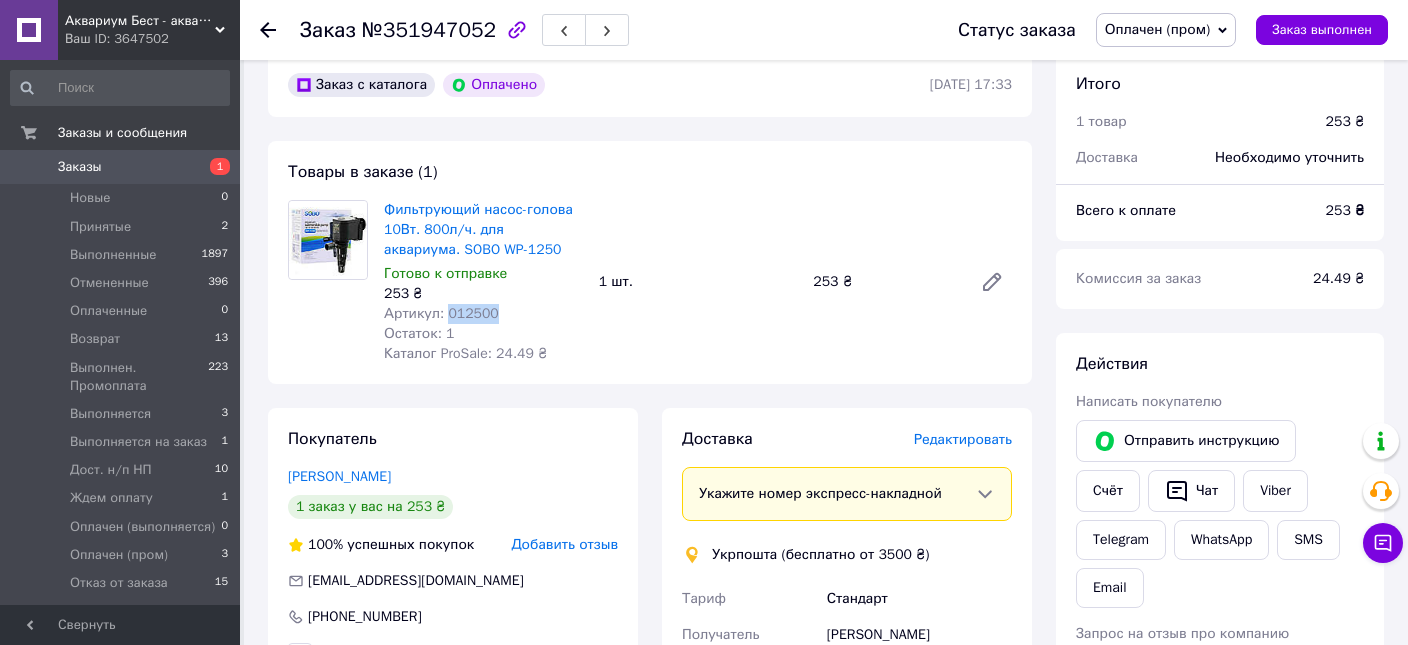 click on "Артикул: 012500" at bounding box center [441, 313] 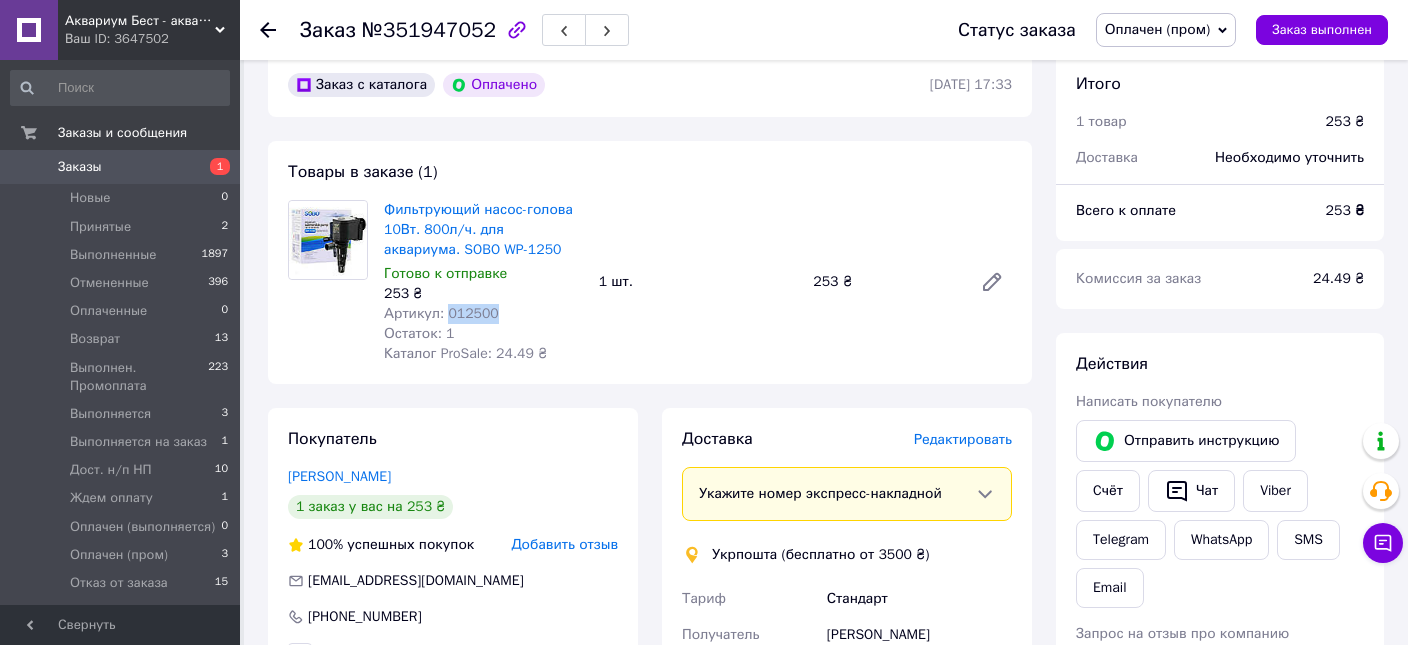 click on "Заказы" at bounding box center (80, 167) 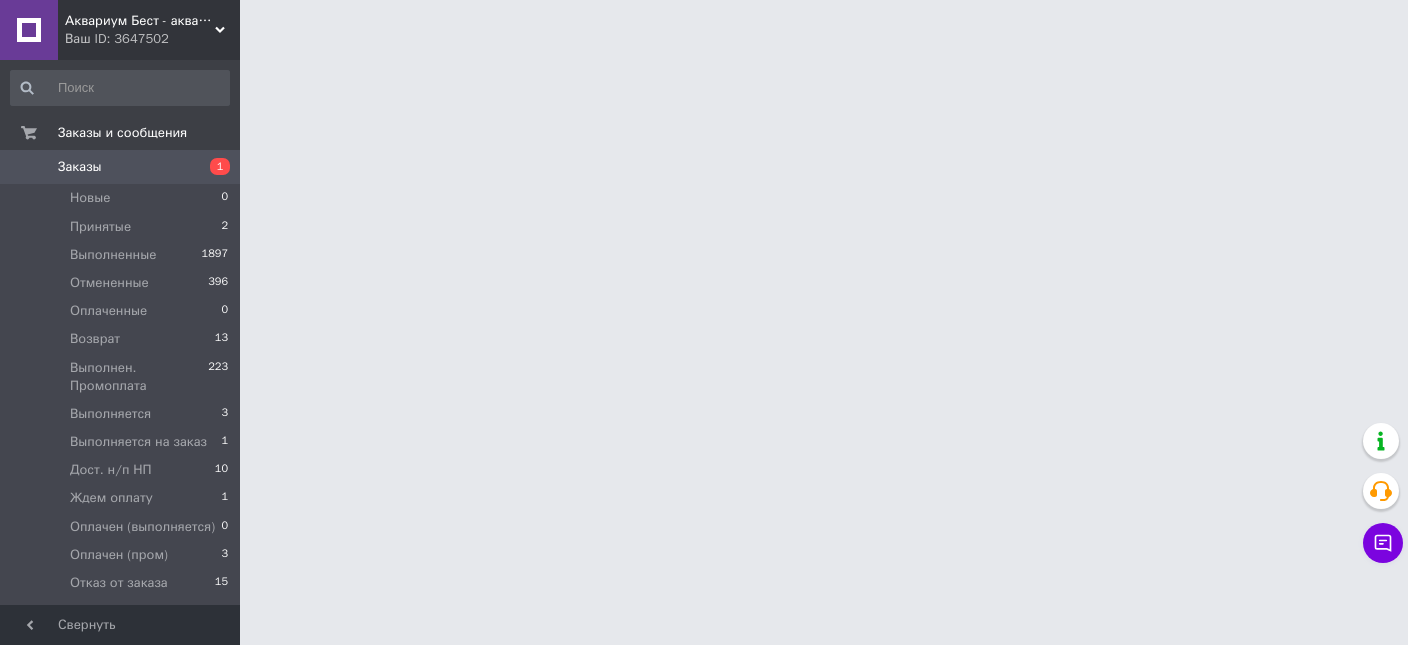 scroll, scrollTop: 0, scrollLeft: 0, axis: both 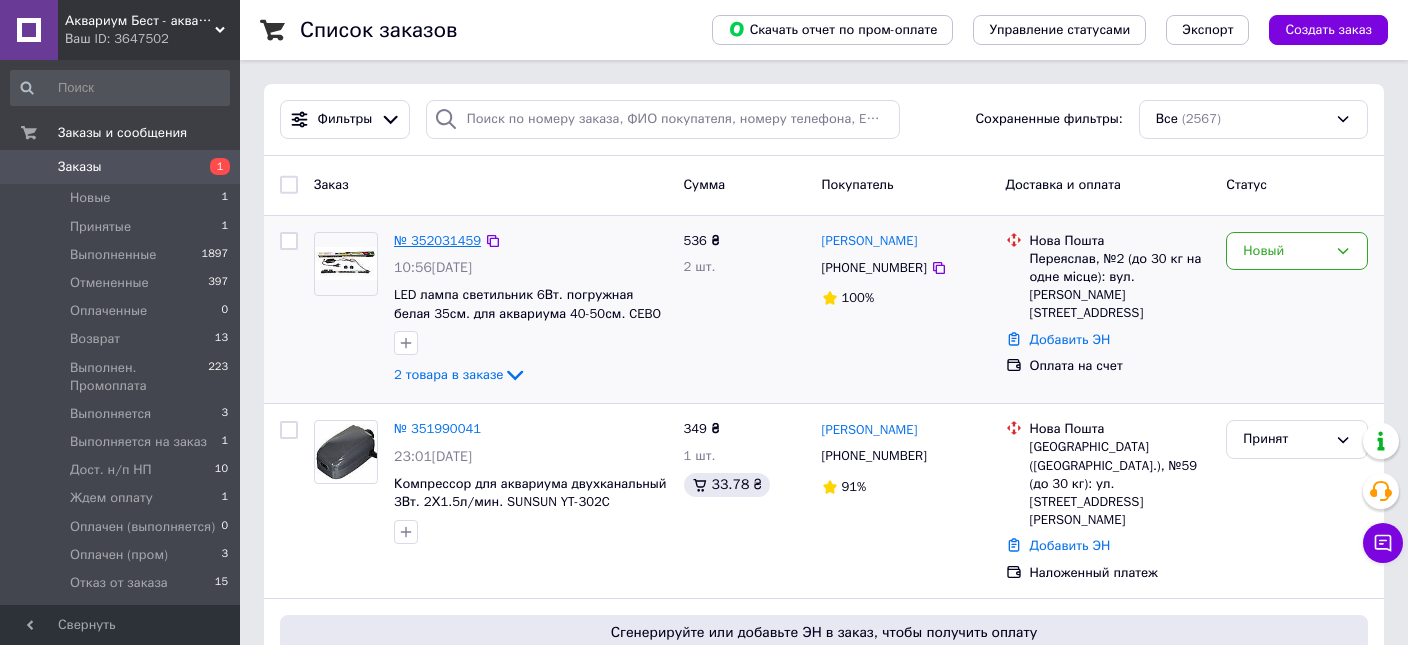 click on "№ 352031459" at bounding box center (437, 240) 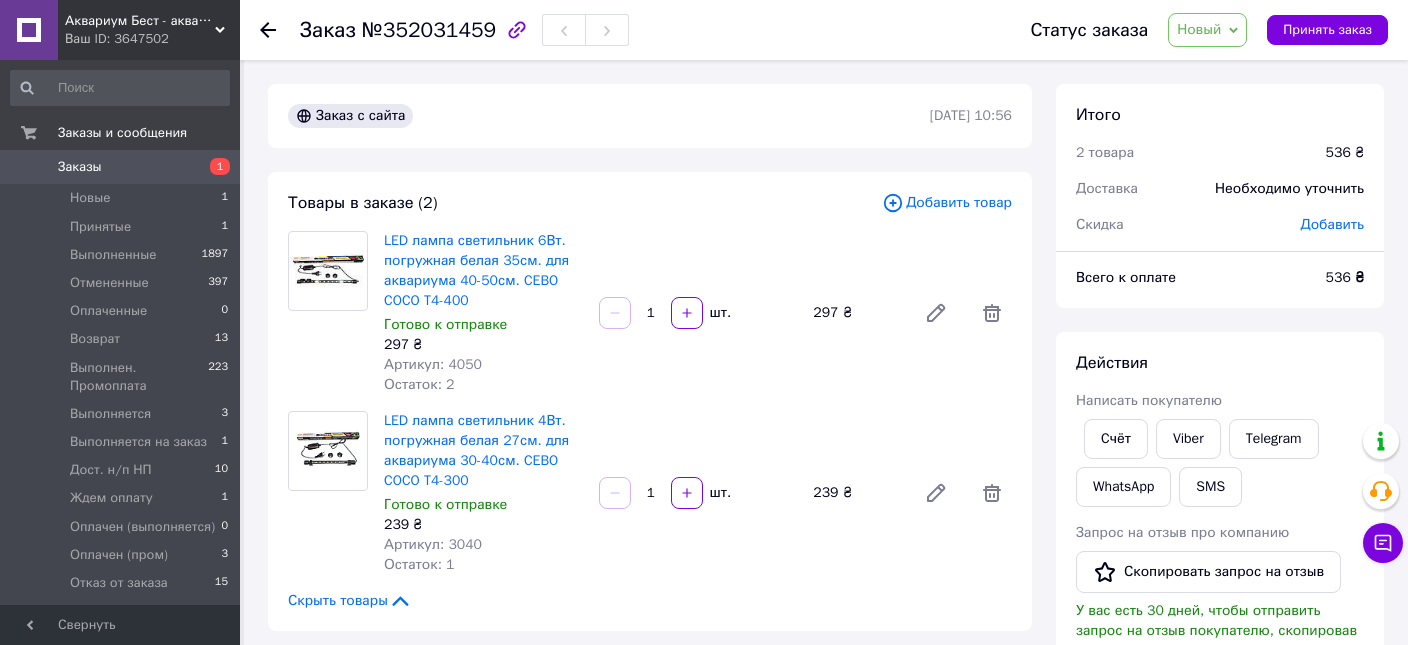 scroll, scrollTop: 316, scrollLeft: 0, axis: vertical 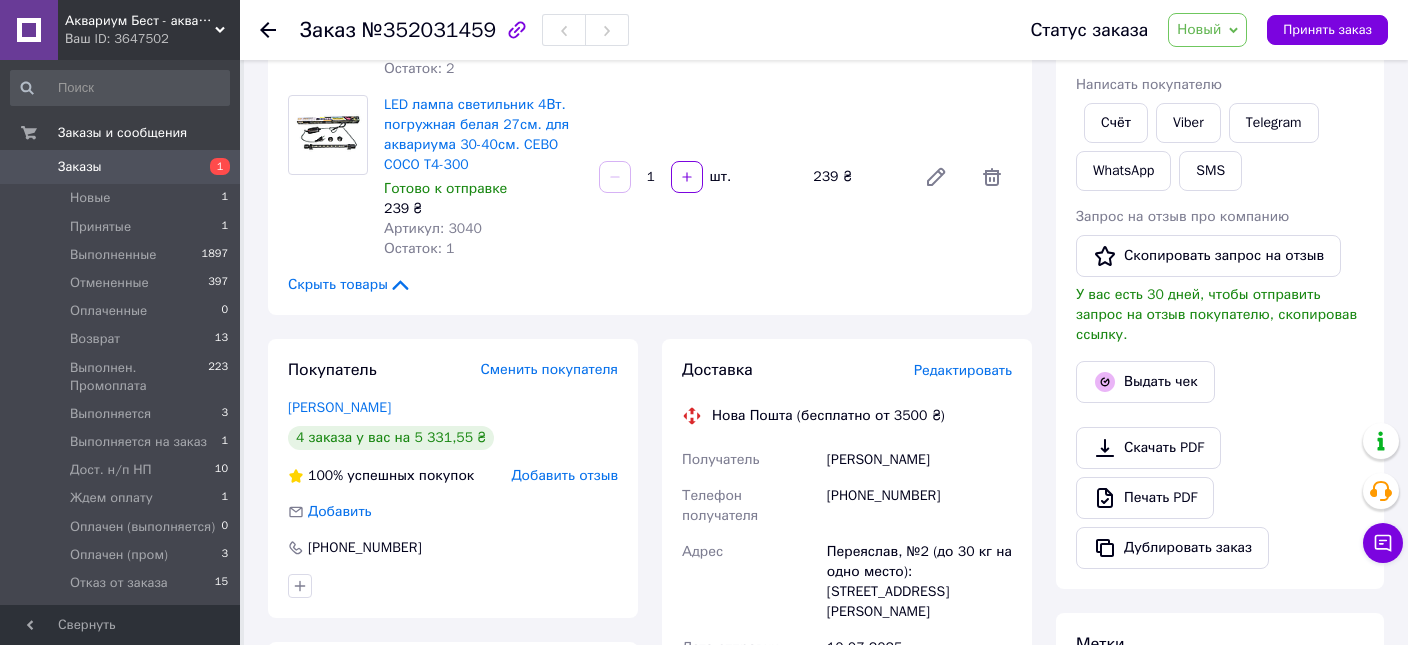 click on "Новый" at bounding box center [1207, 30] 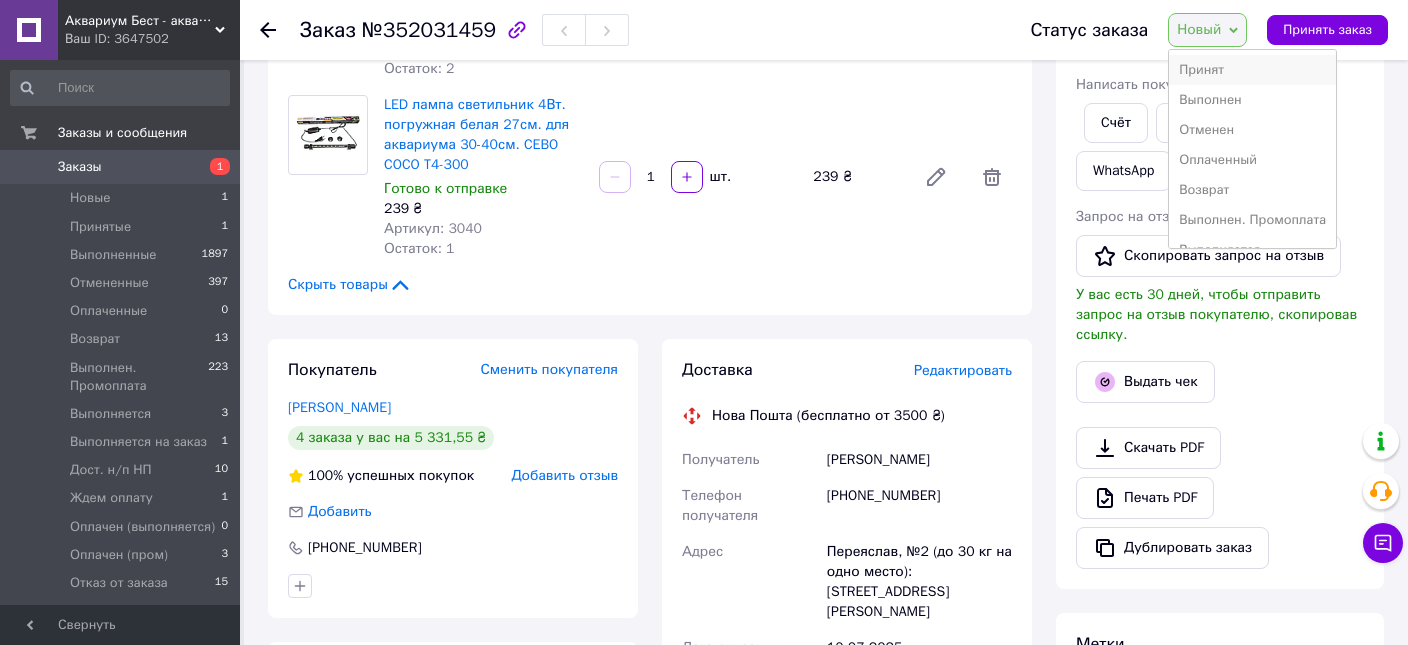 click on "Принят" at bounding box center [1252, 70] 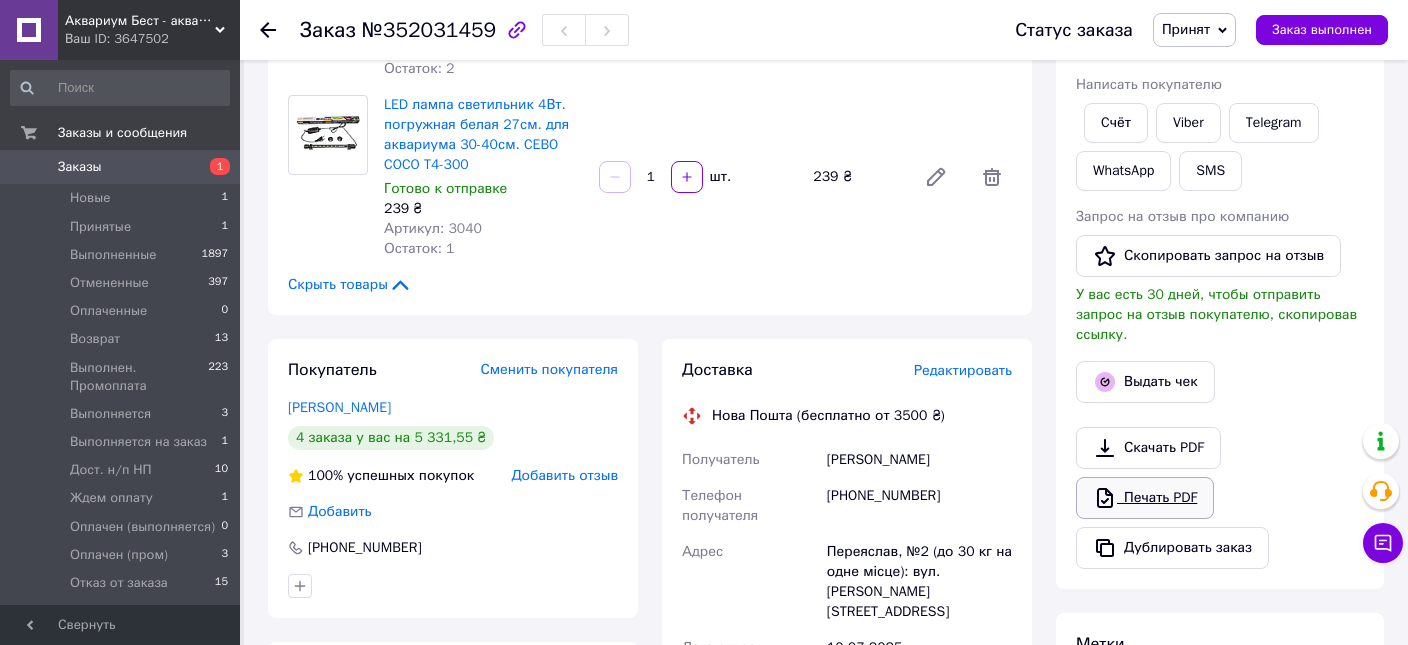 click on "Печать PDF" at bounding box center (1145, 498) 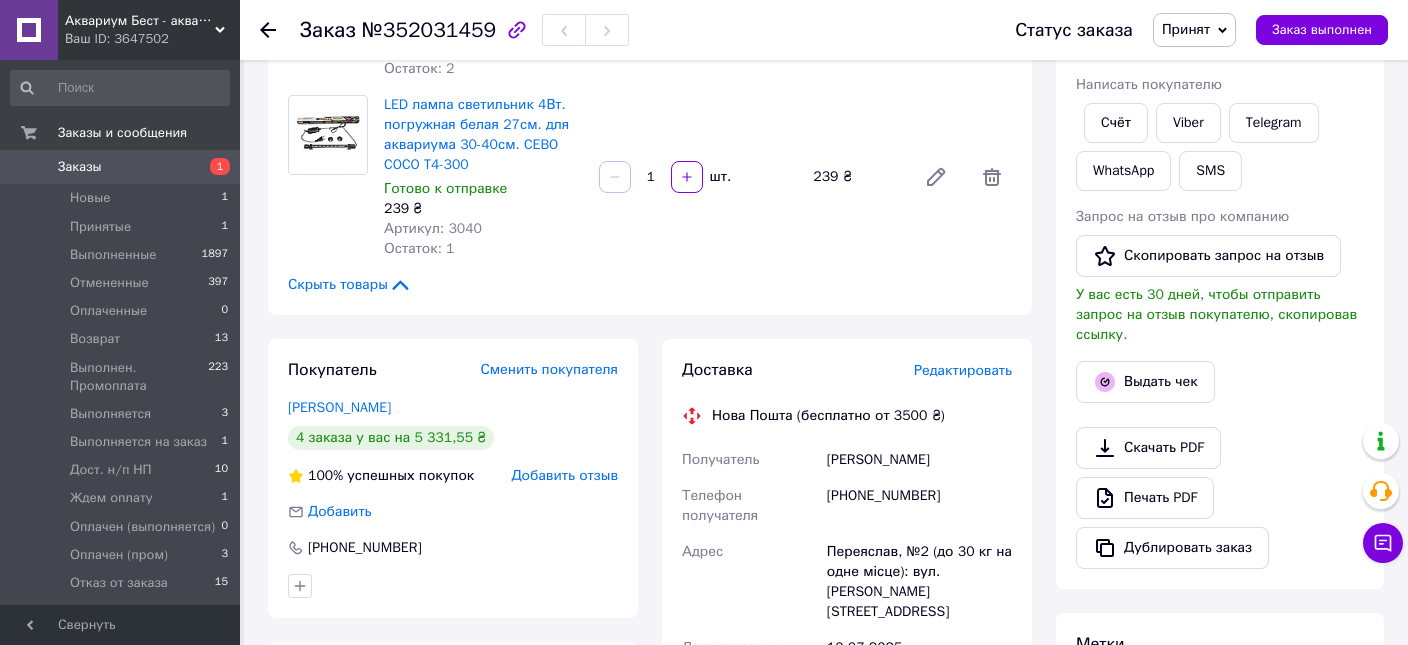 scroll, scrollTop: 0, scrollLeft: 0, axis: both 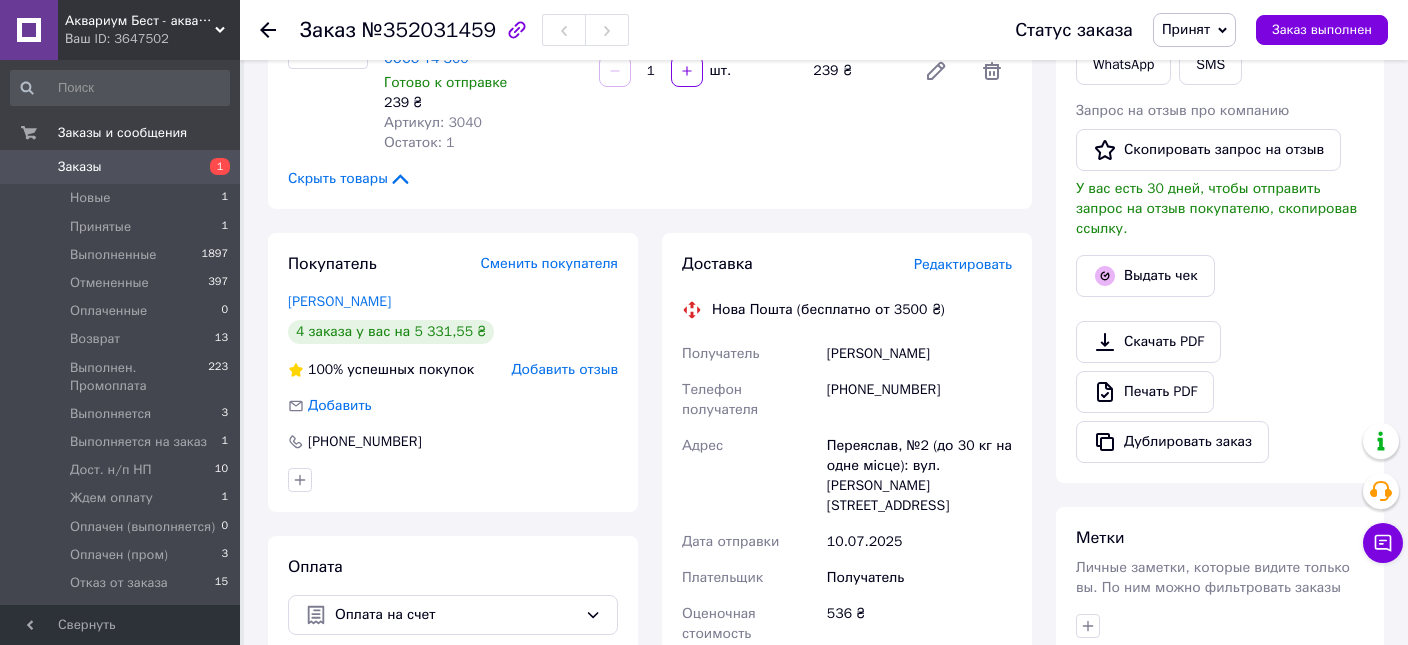 click on "[PHONE_NUMBER]" at bounding box center (919, 400) 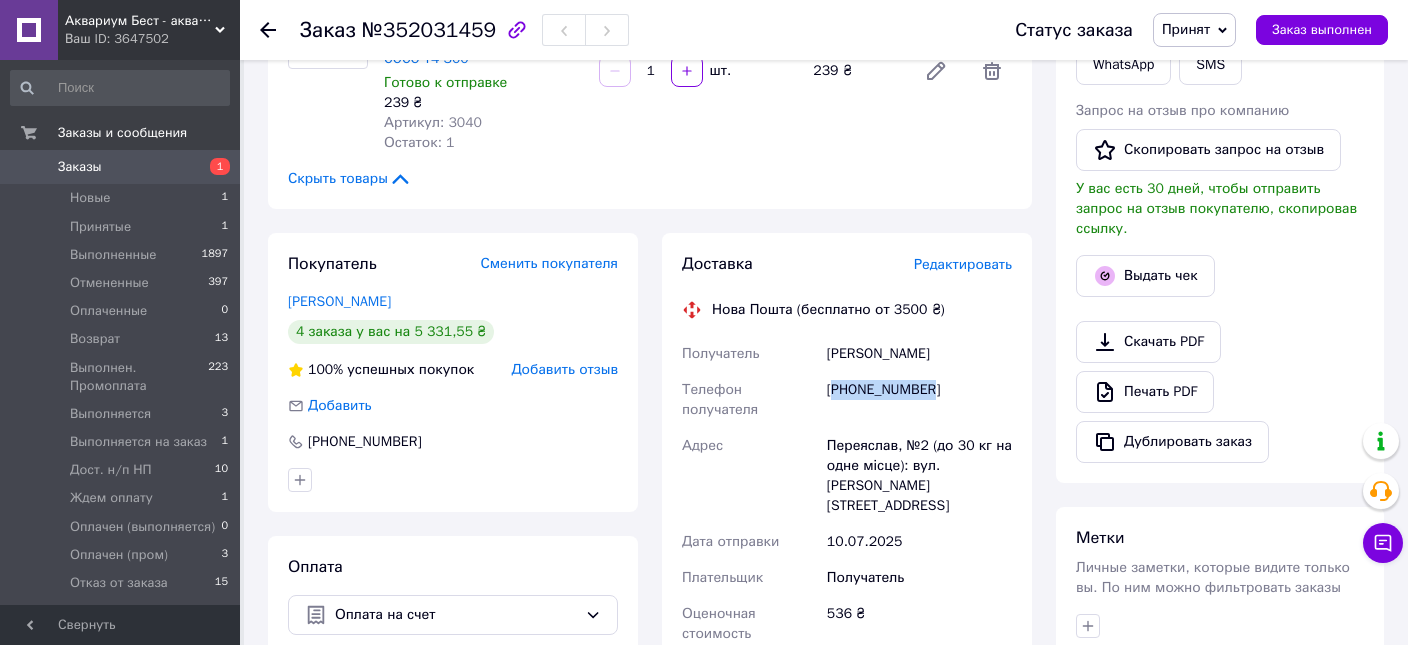 click on "[PHONE_NUMBER]" at bounding box center (919, 400) 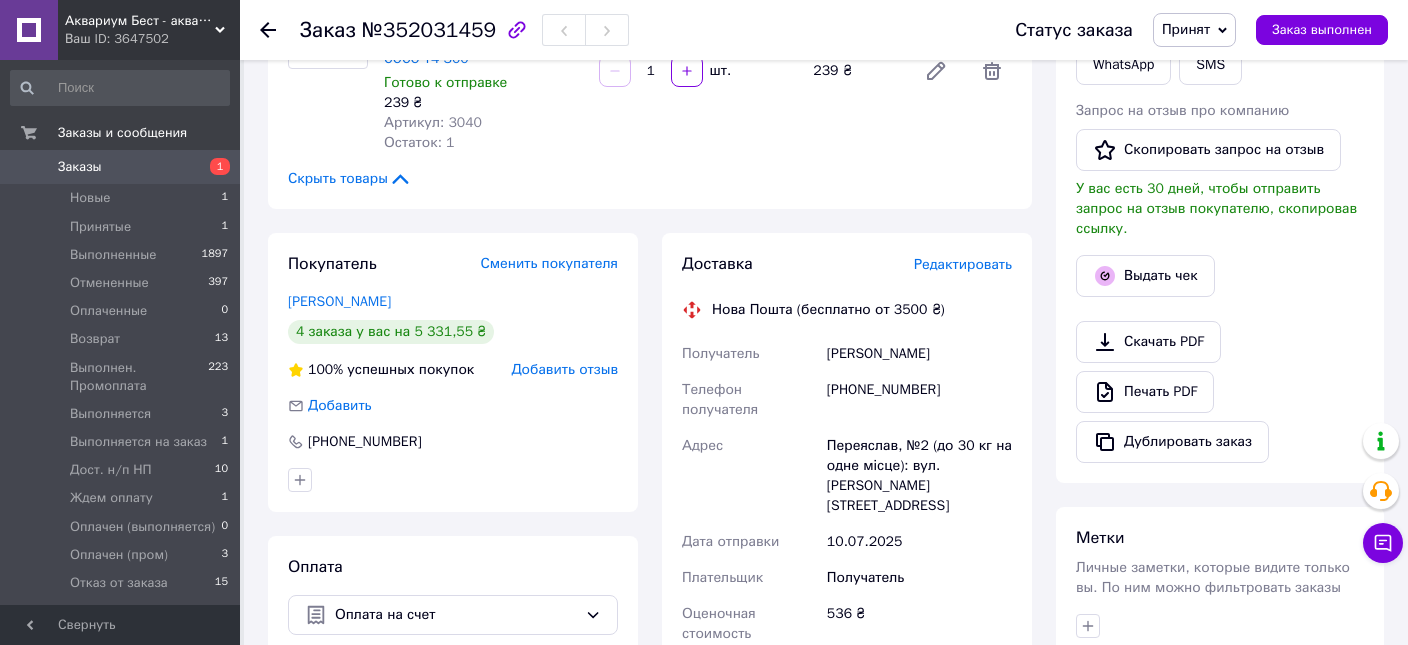 click on "[PHONE_NUMBER]" at bounding box center (919, 400) 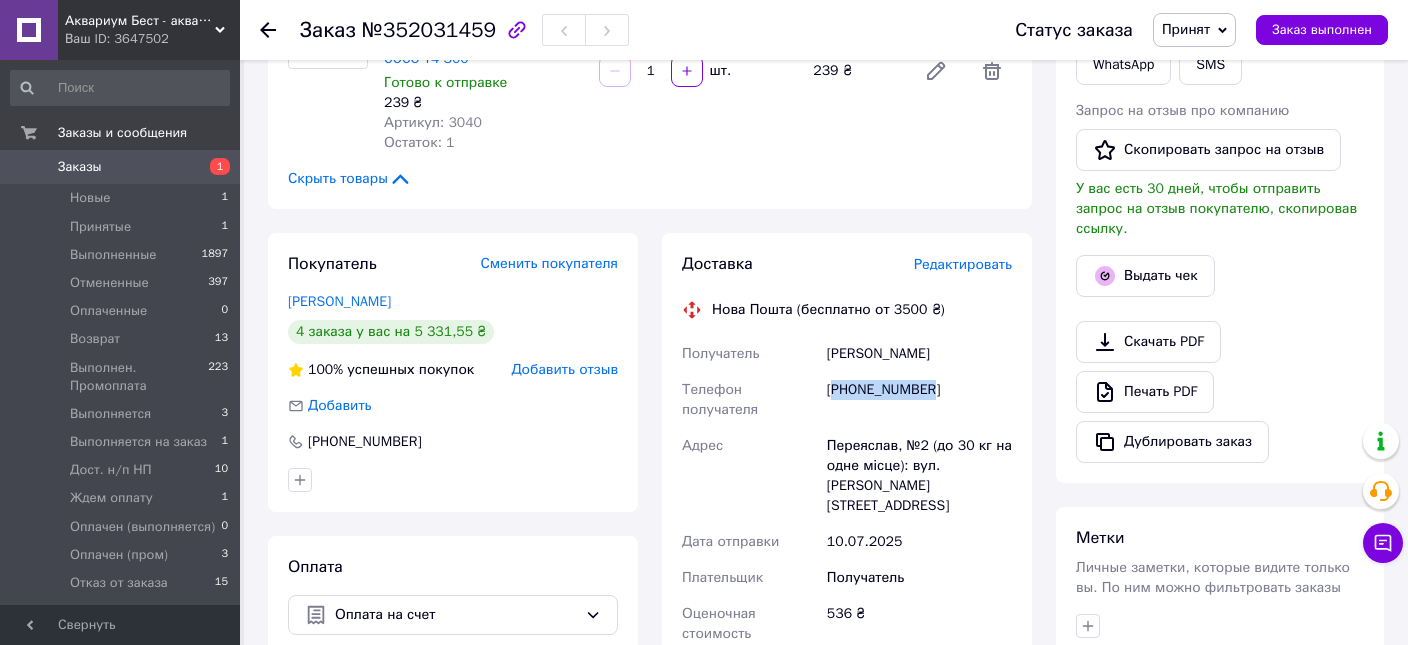 click on "[PHONE_NUMBER]" at bounding box center [919, 400] 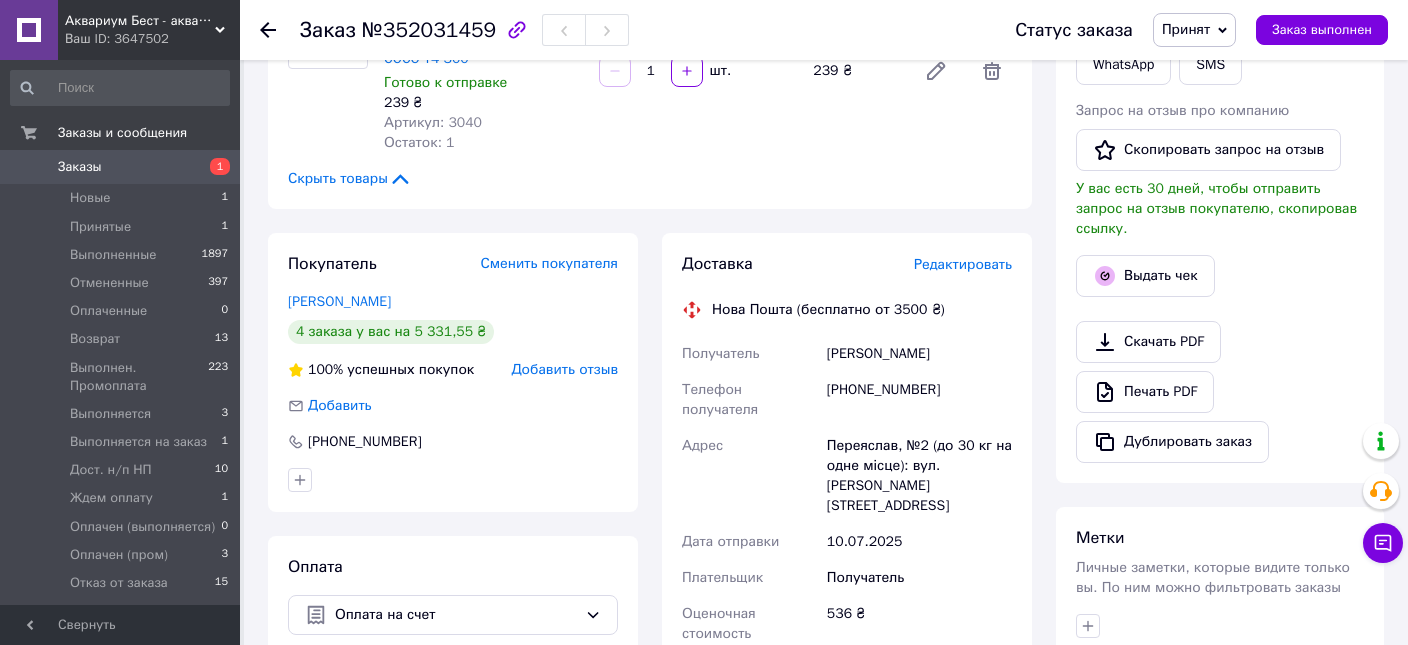 click on "[PHONE_NUMBER]" at bounding box center [919, 400] 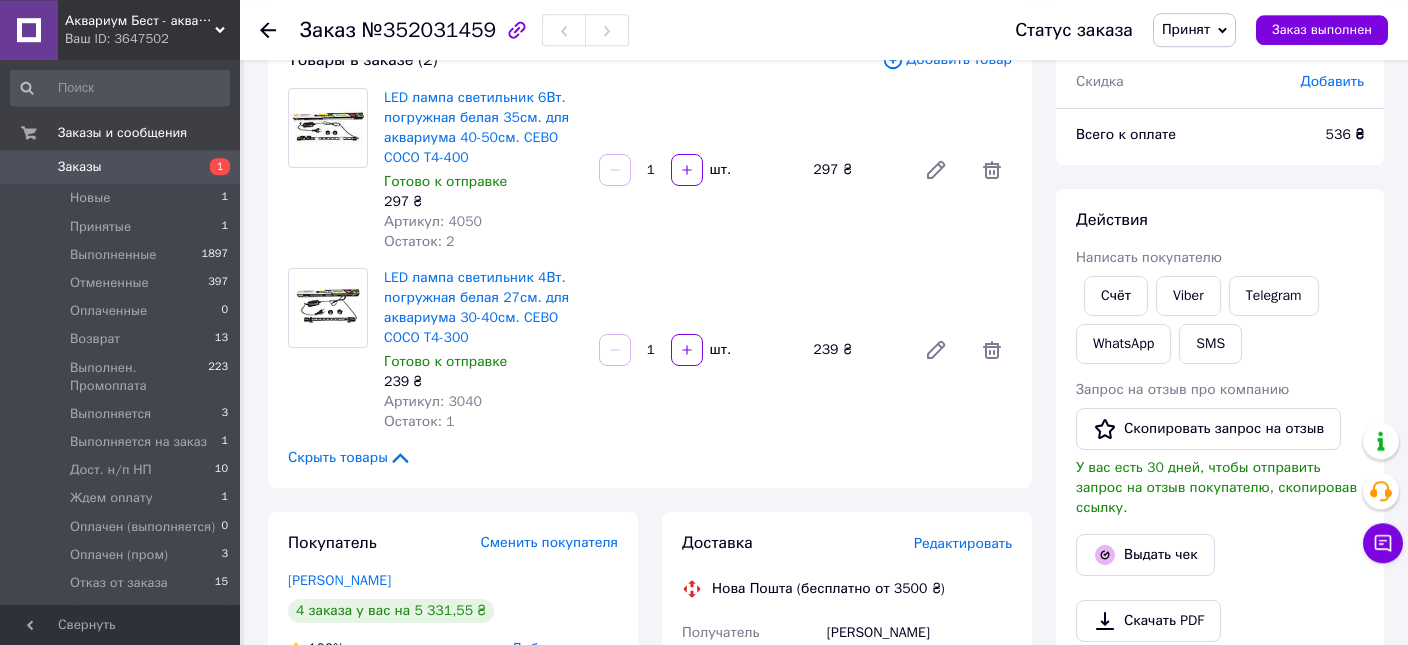 scroll, scrollTop: 0, scrollLeft: 0, axis: both 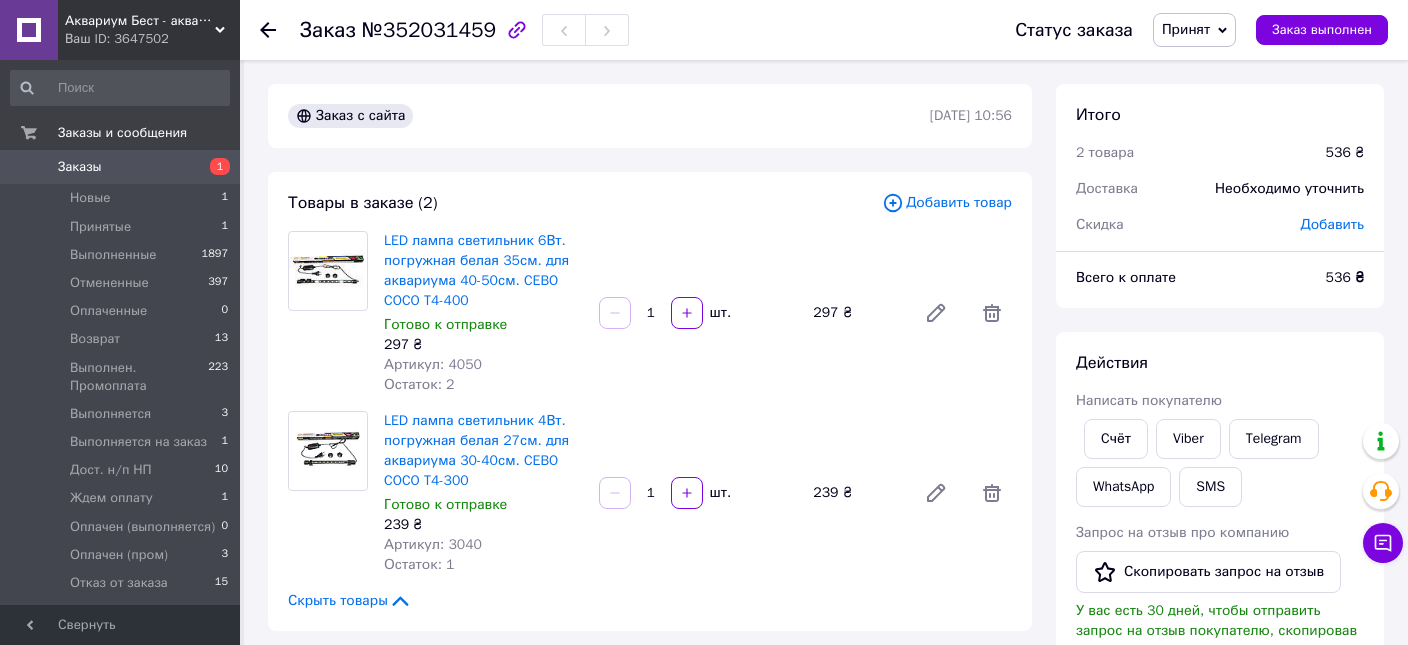 click 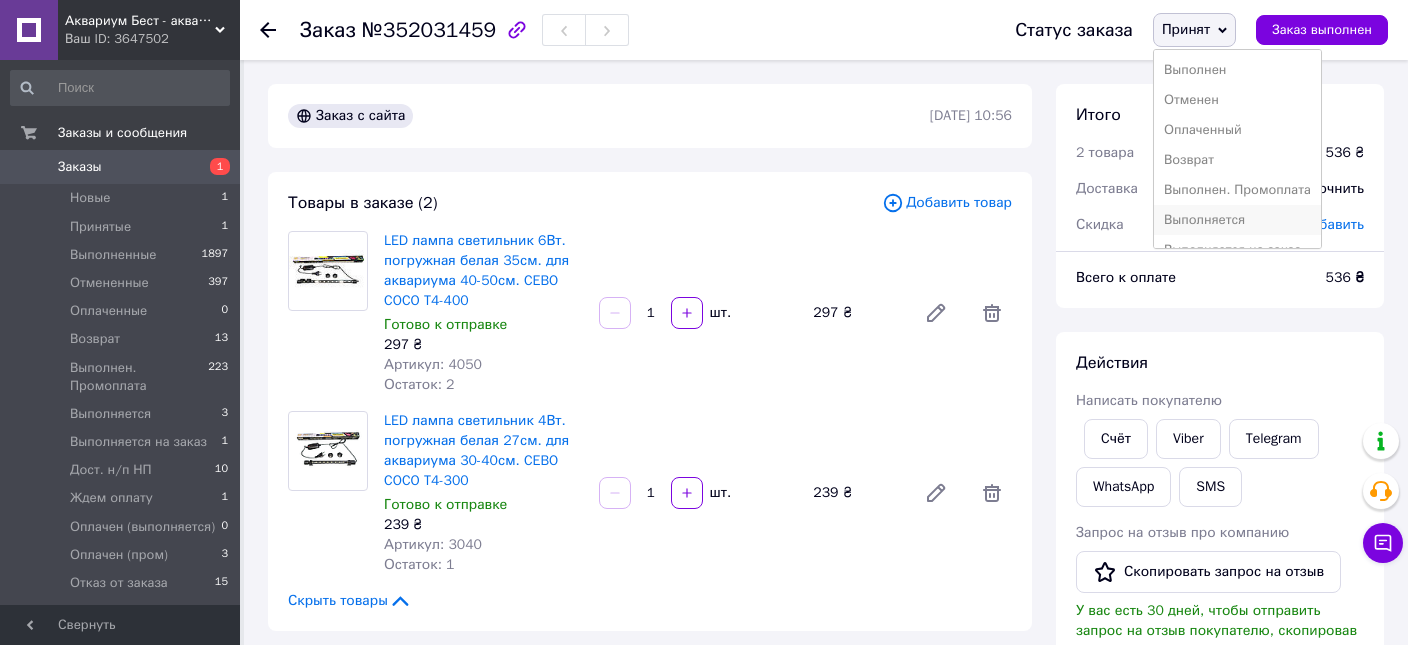 click on "Выполняется" at bounding box center [1237, 220] 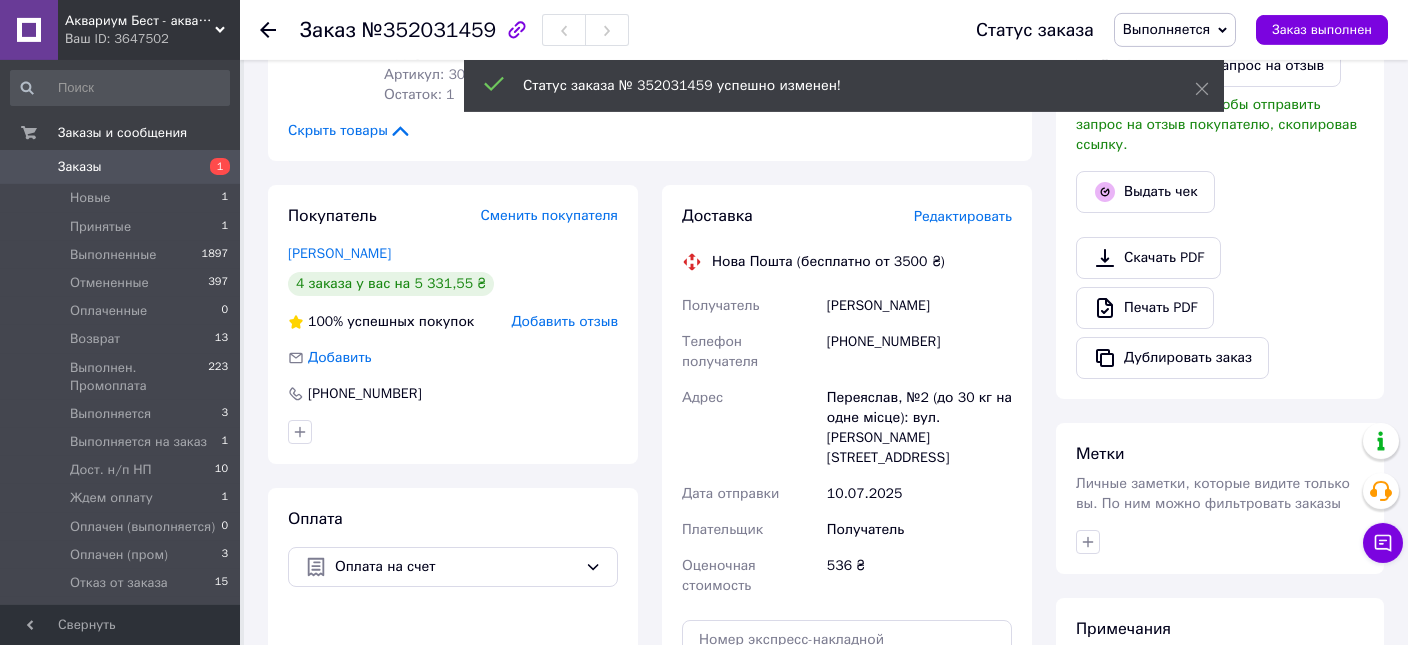 scroll, scrollTop: 528, scrollLeft: 0, axis: vertical 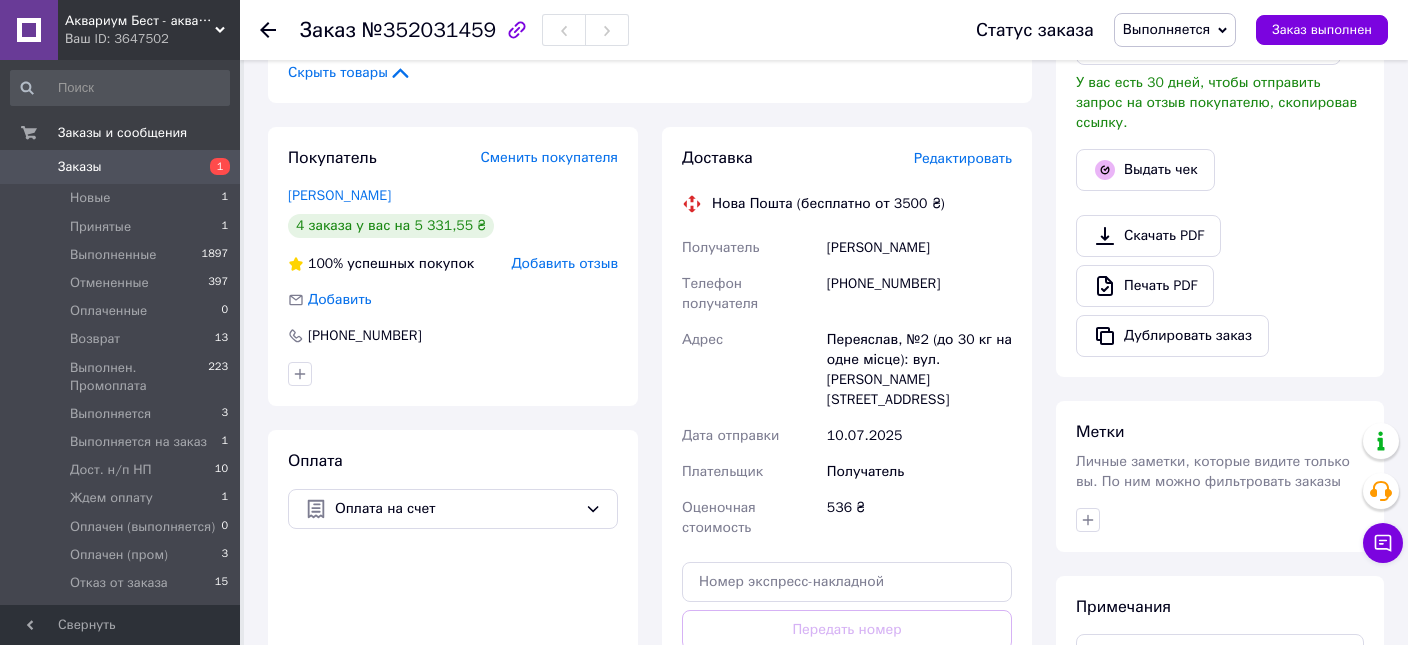 click on "536 ₴" at bounding box center (919, 518) 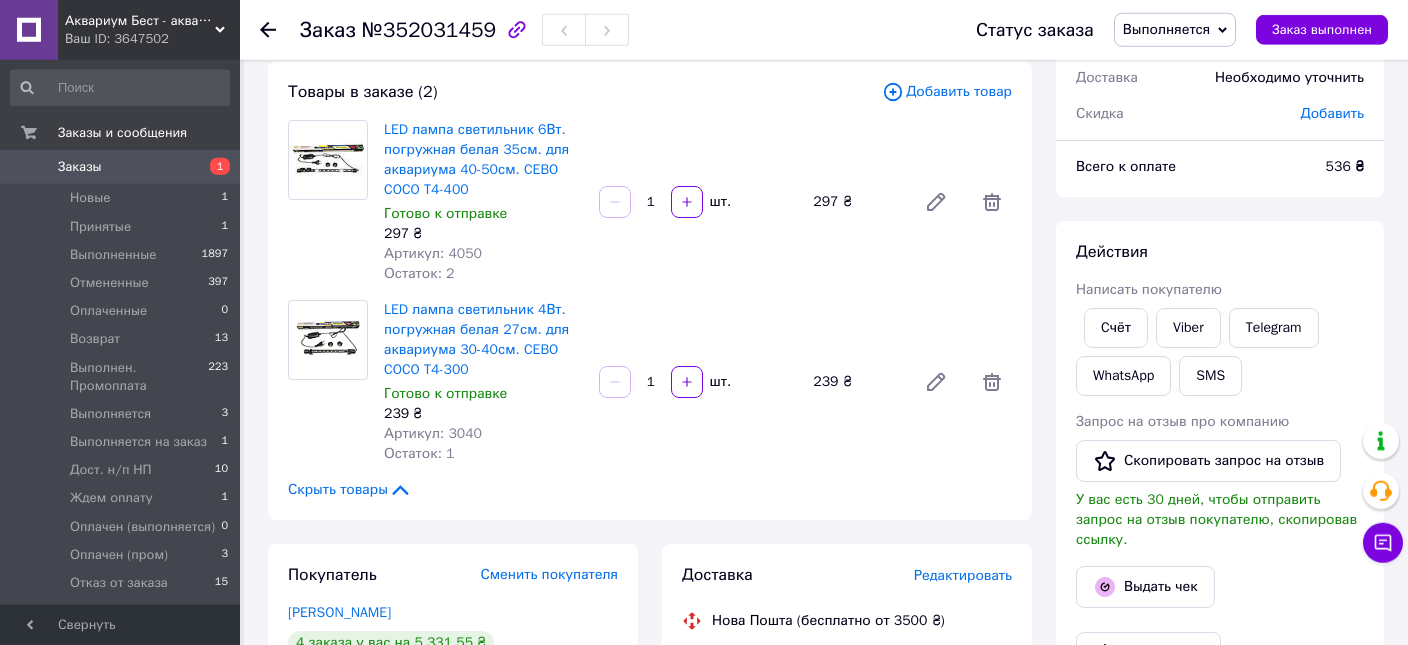 scroll, scrollTop: 105, scrollLeft: 0, axis: vertical 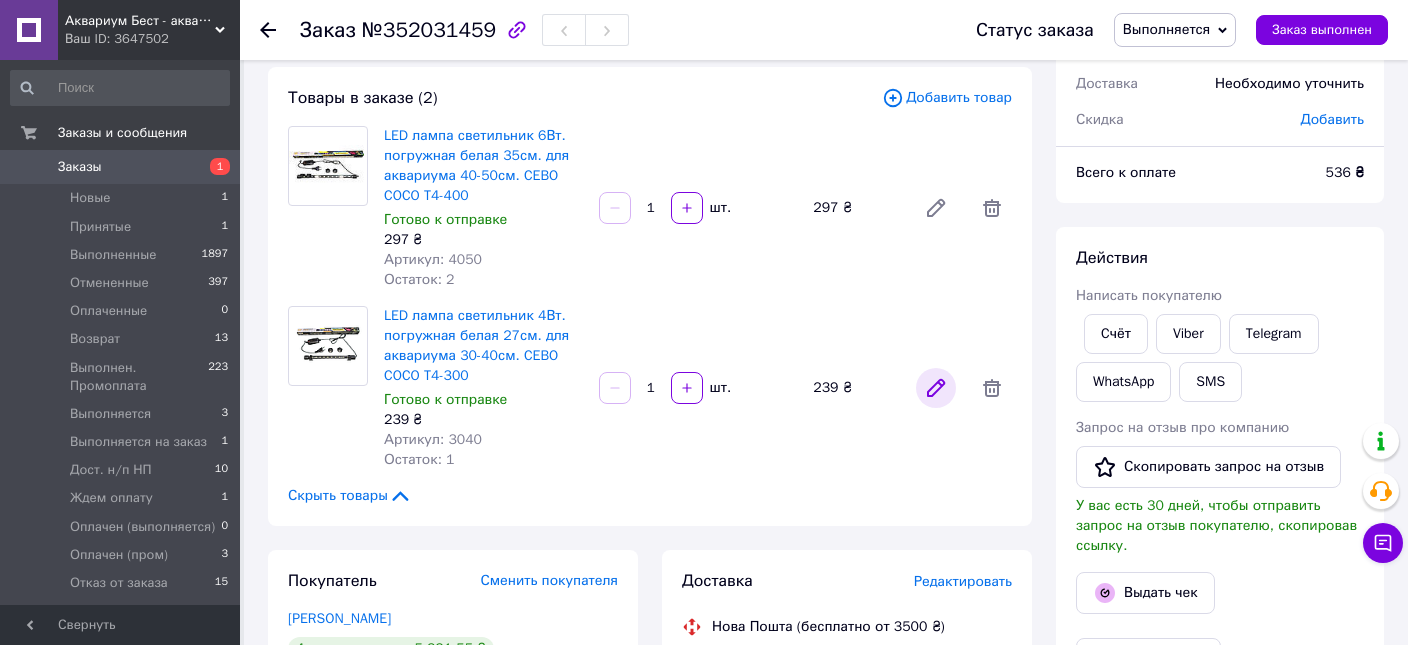 click 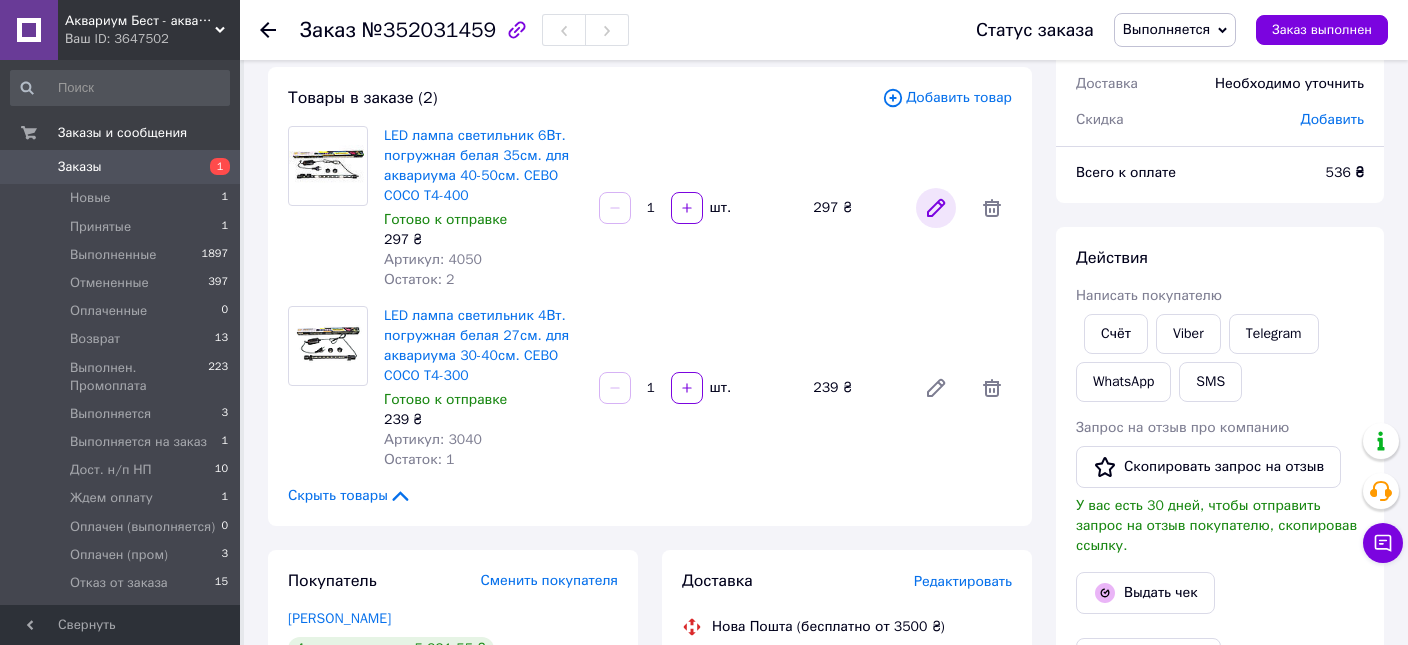 click 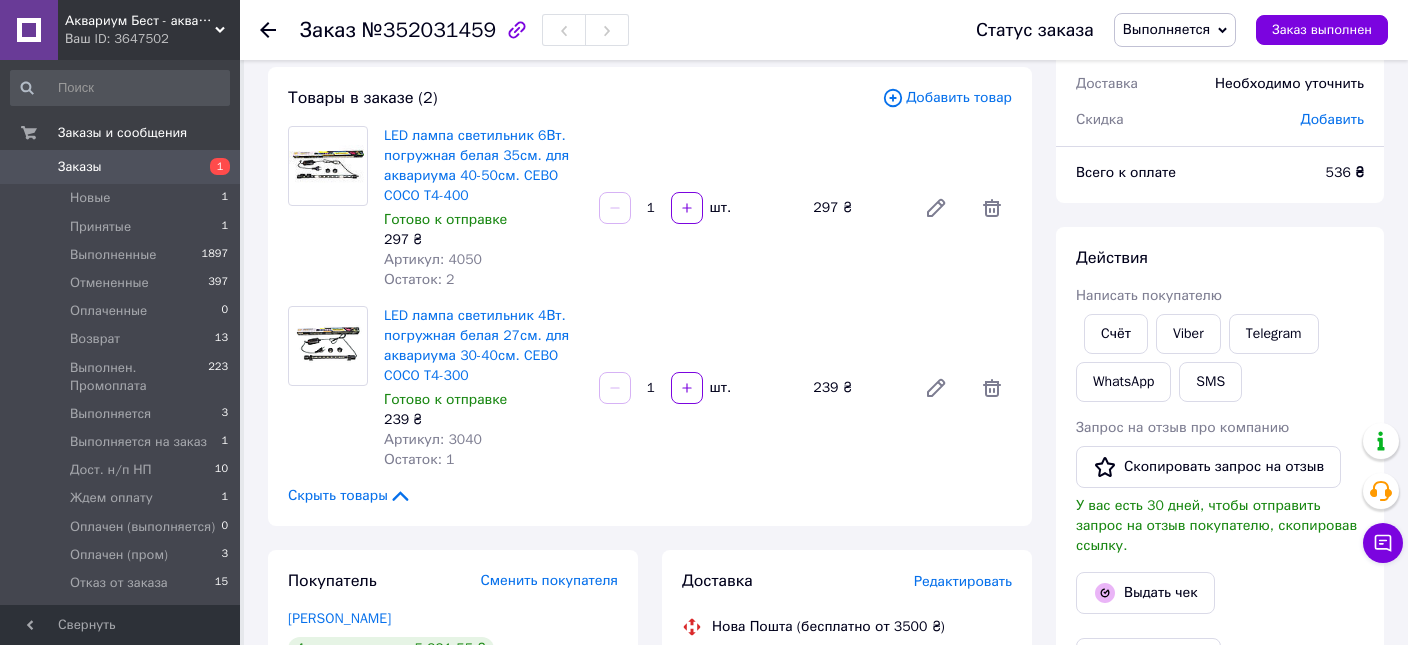 scroll, scrollTop: 422, scrollLeft: 0, axis: vertical 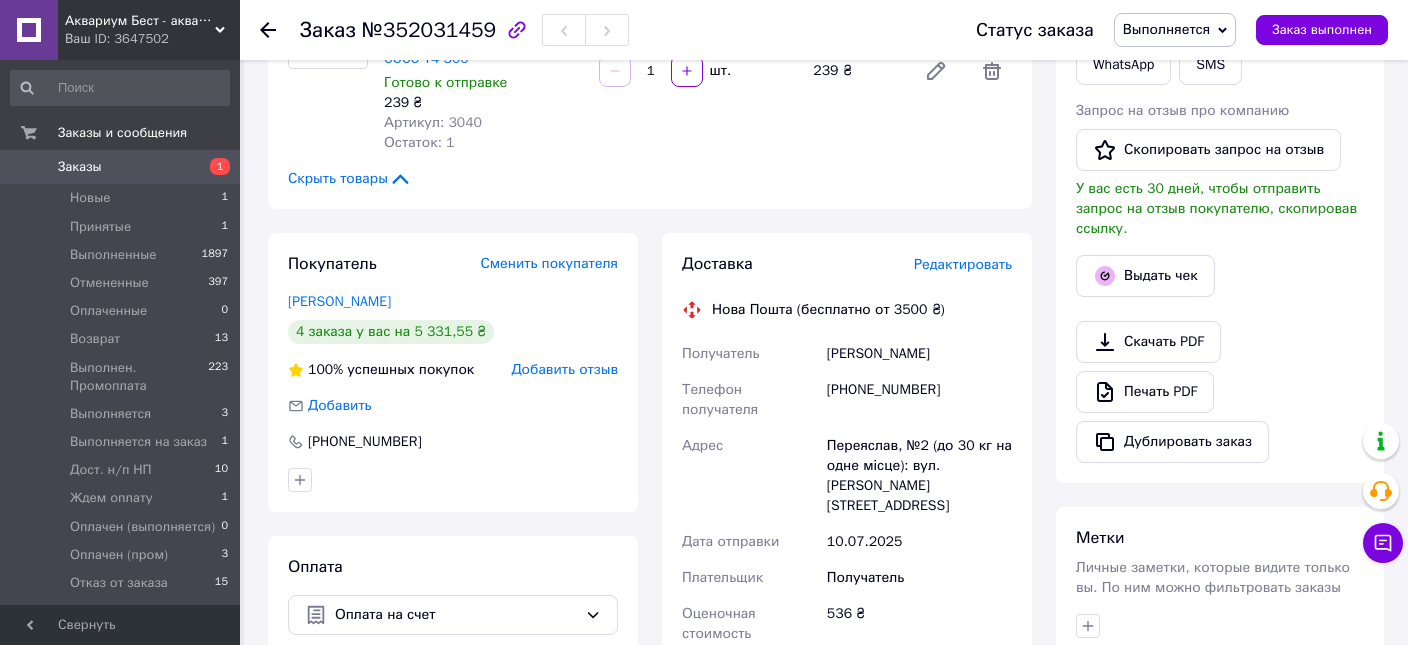 click on "Выполняется" at bounding box center [1166, 29] 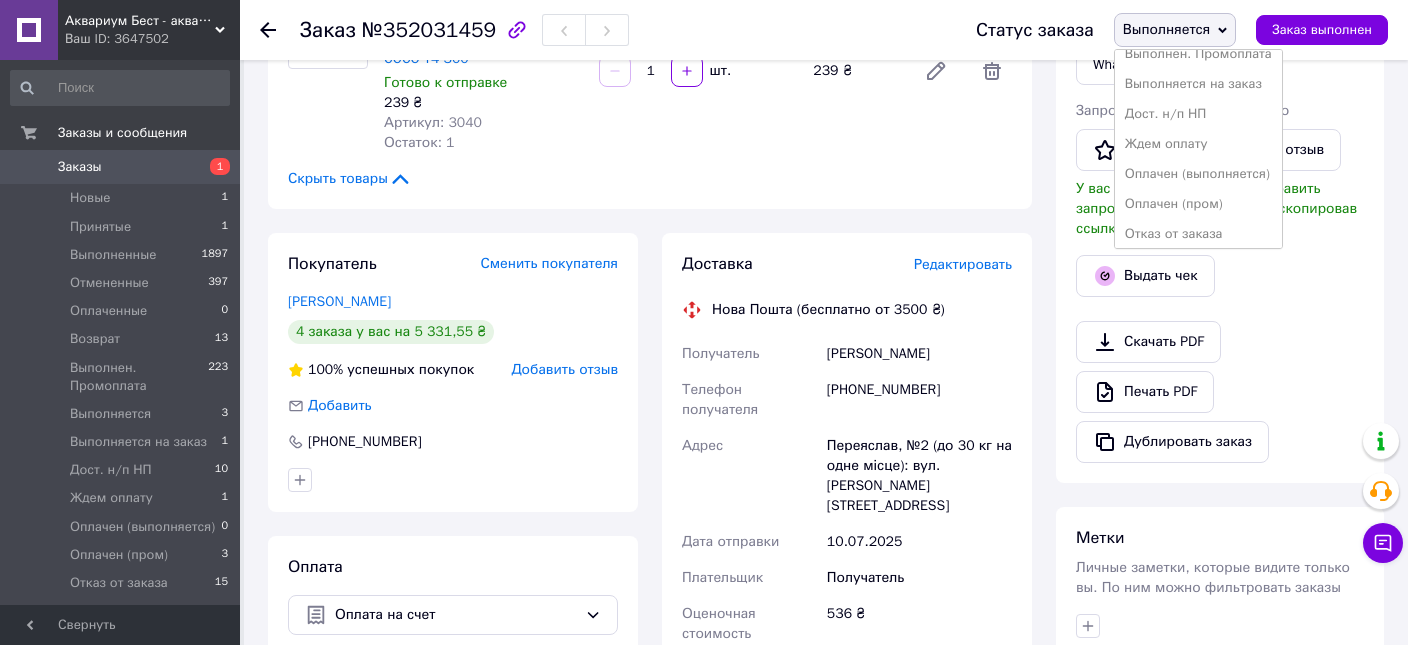 scroll, scrollTop: 202, scrollLeft: 0, axis: vertical 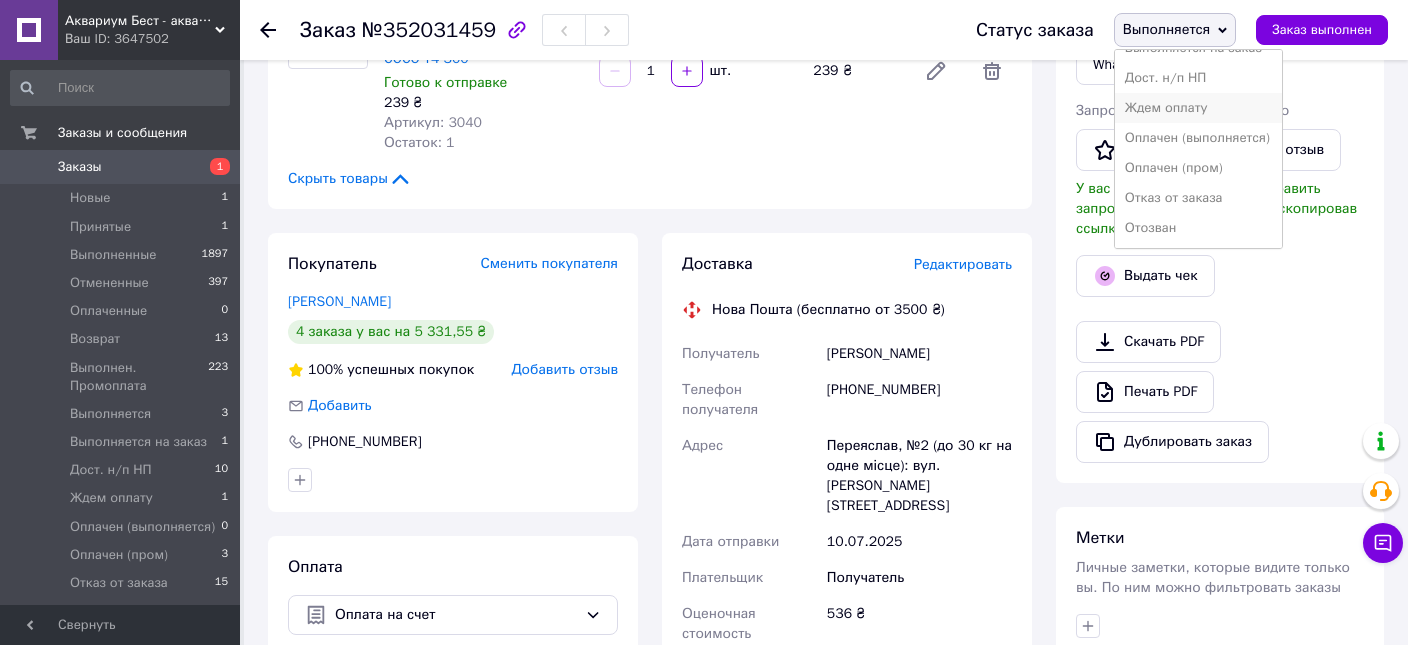 click on "Ждем оплату" at bounding box center [1198, 108] 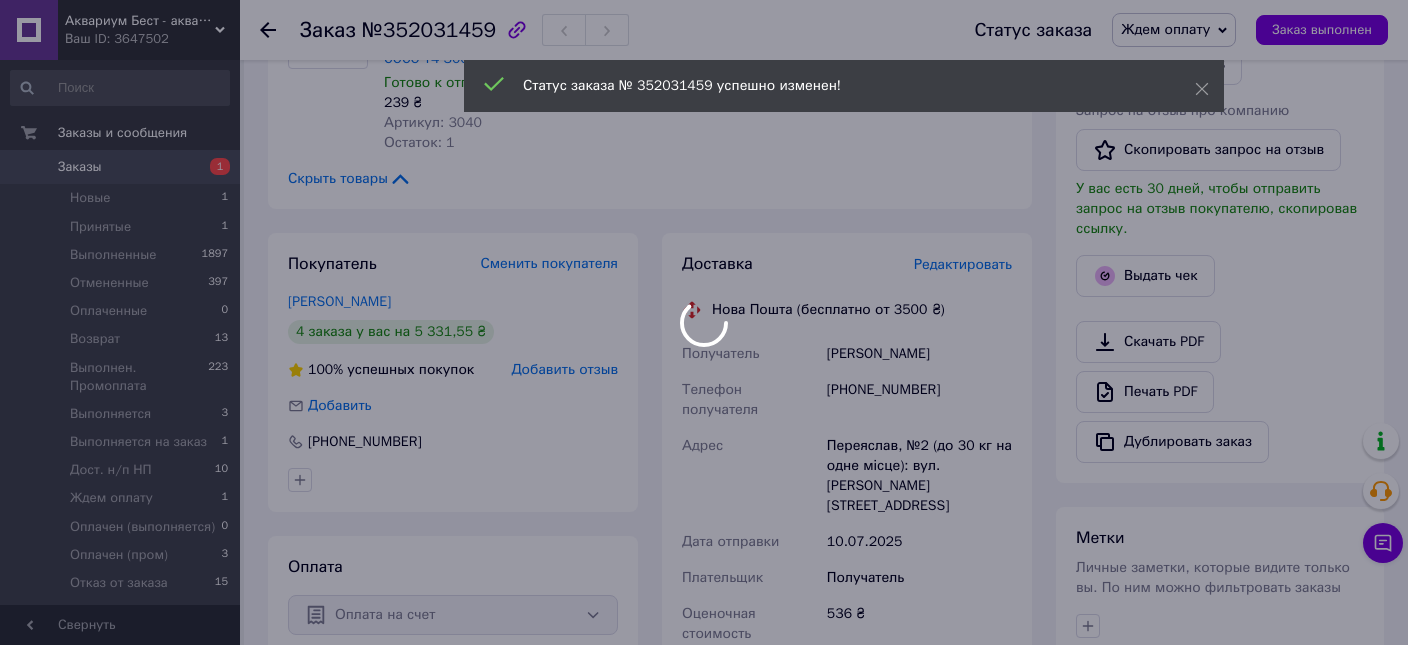 scroll, scrollTop: 211, scrollLeft: 0, axis: vertical 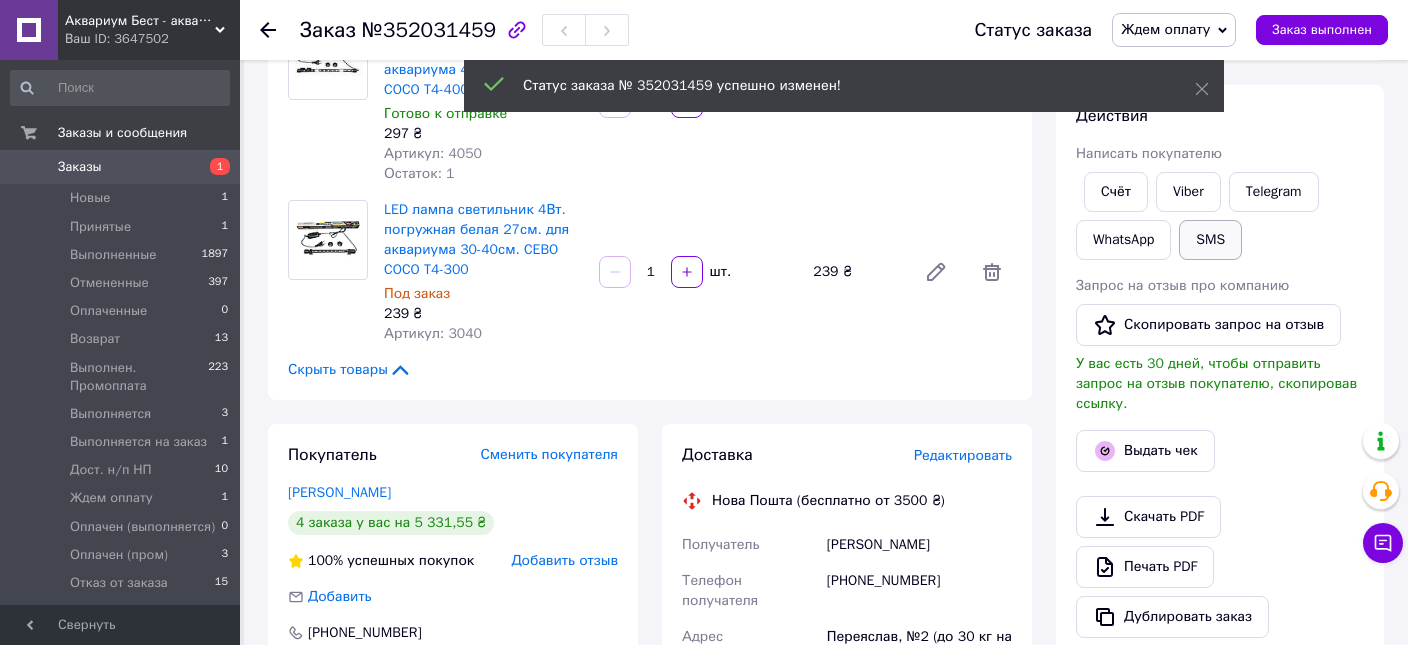 click on "Cчёт Viber Telegram WhatsApp SMS" at bounding box center [1220, 216] 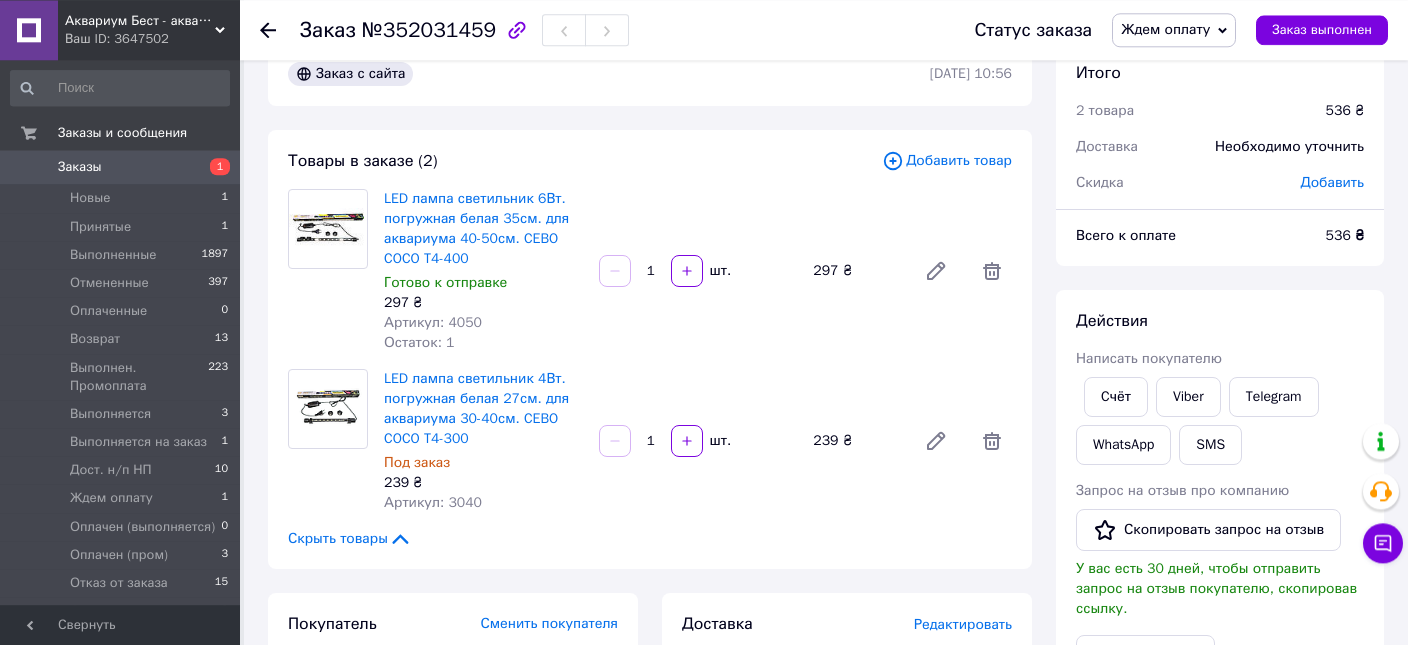 scroll, scrollTop: 0, scrollLeft: 0, axis: both 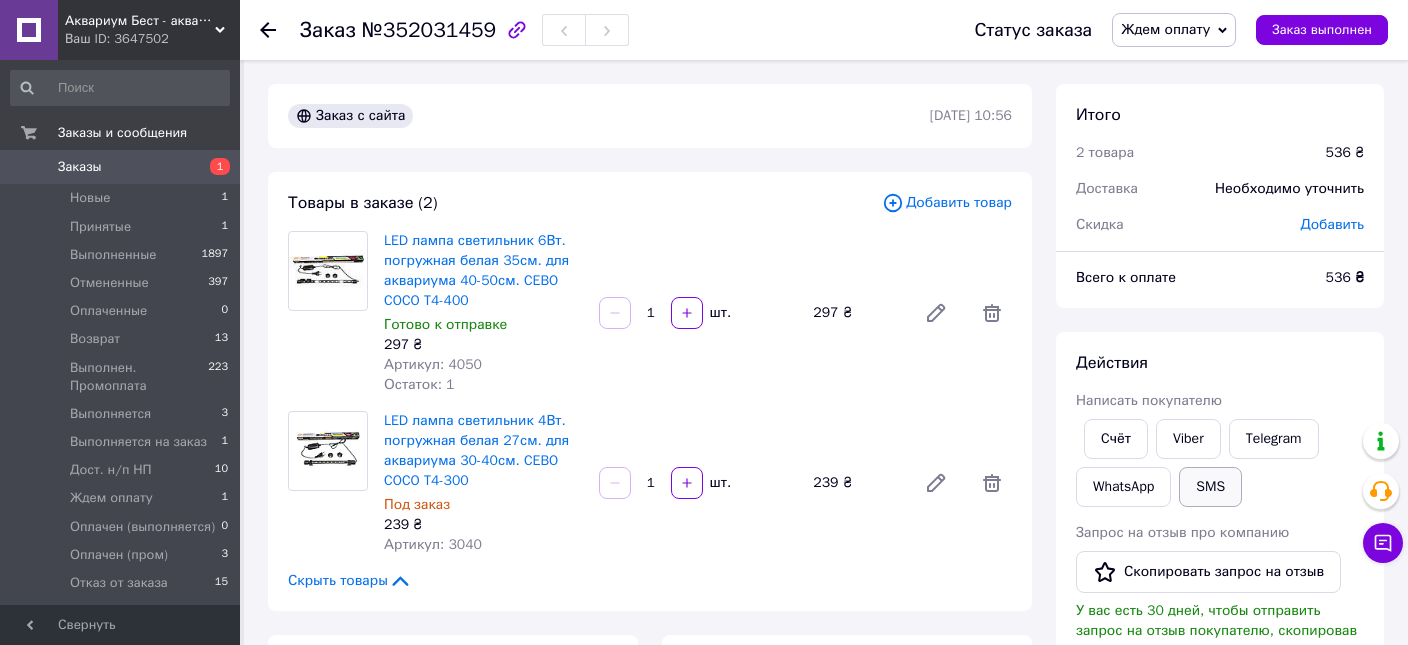 click on "SMS" at bounding box center [1210, 487] 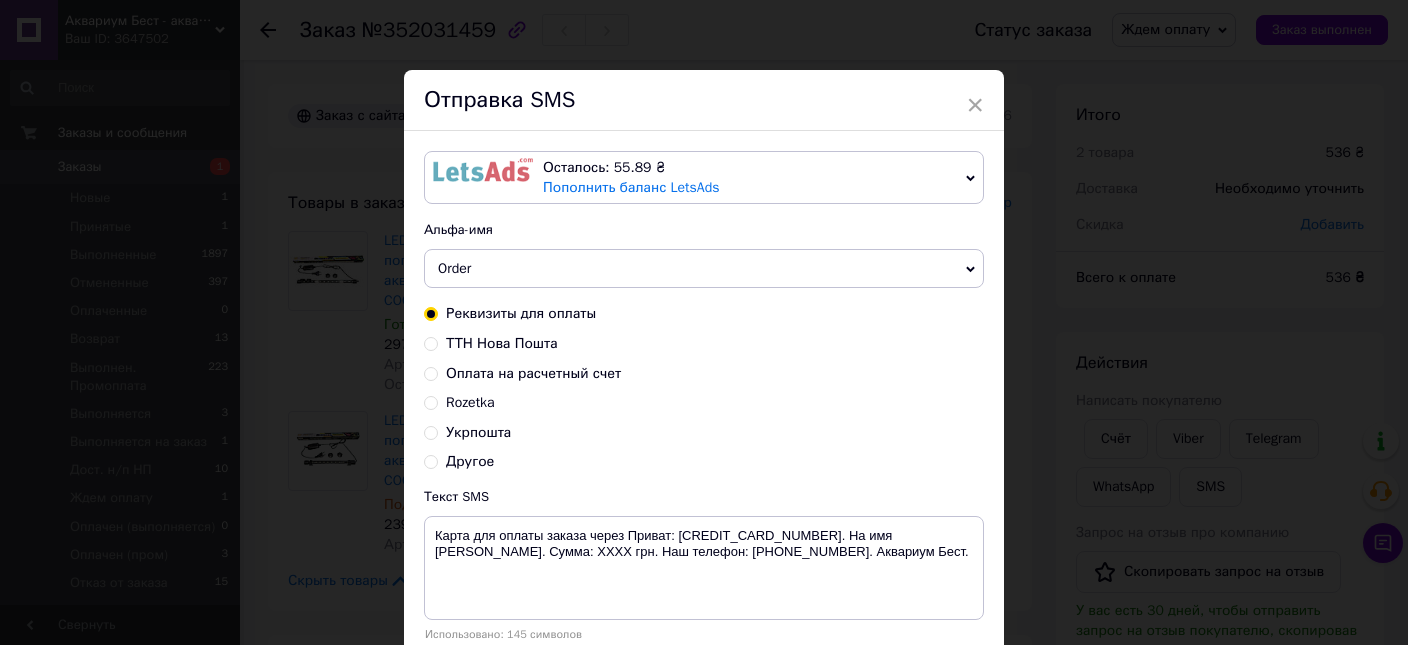 click on "Оплата на расчетный счет" at bounding box center [533, 373] 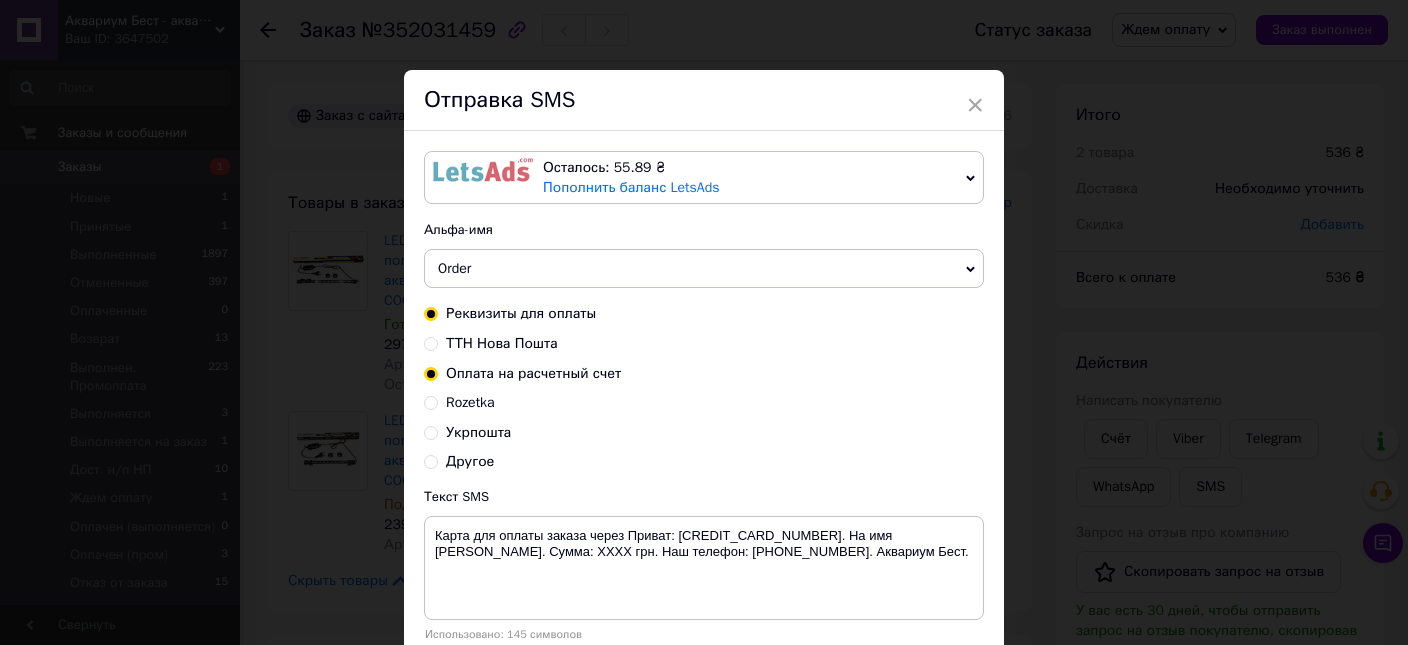 radio on "true" 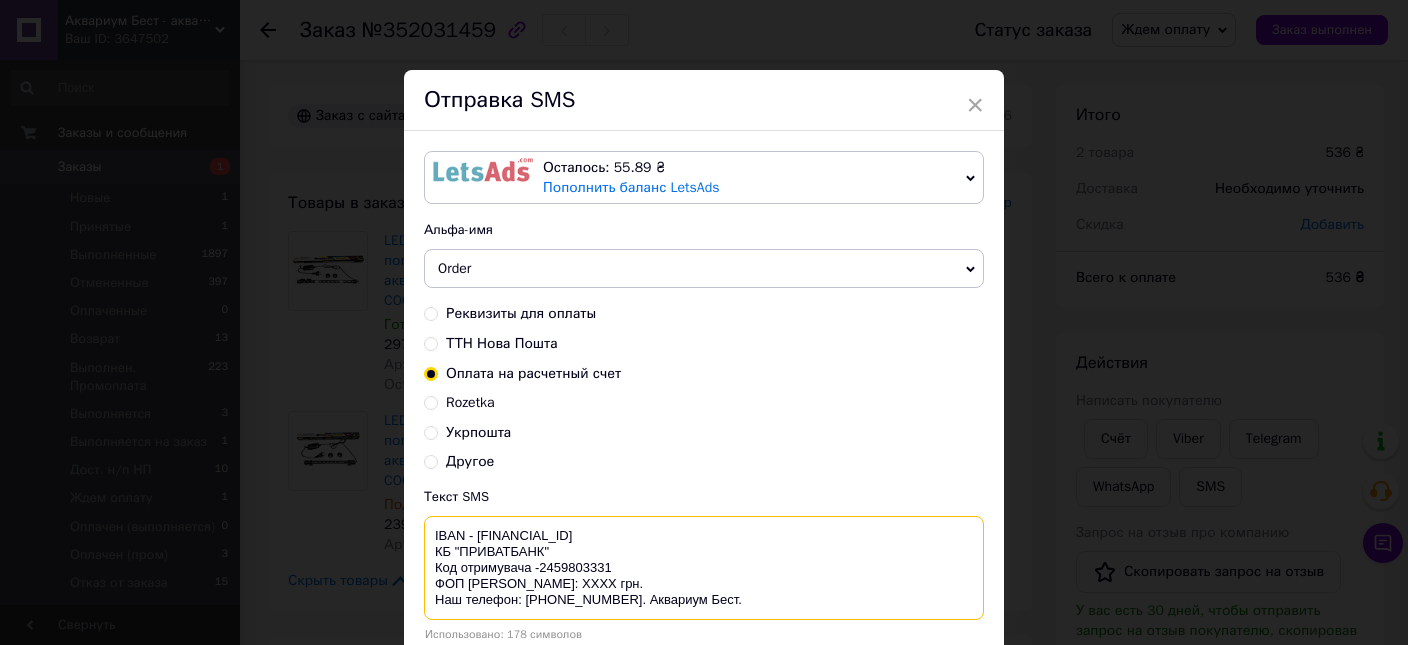 click on "IBAN - UA373133990000026002055897797
КБ "ПРИВАТБАНК"
Код отримувача -2459803331
ФОП Ігнатко Віктор Анатолійович
Сумма: XXXX грн.
Наш телефон: +380 (95) 081-80-56. Аквариум Бест." at bounding box center [704, 568] 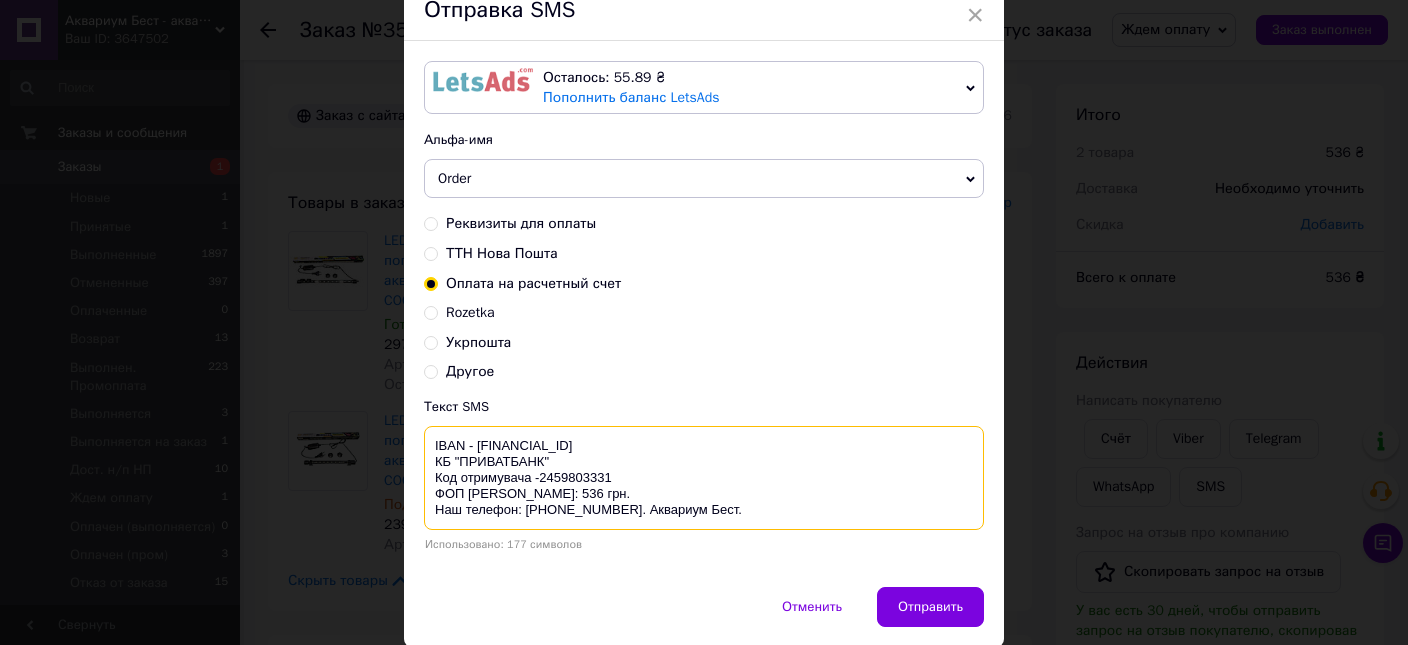 scroll, scrollTop: 157, scrollLeft: 0, axis: vertical 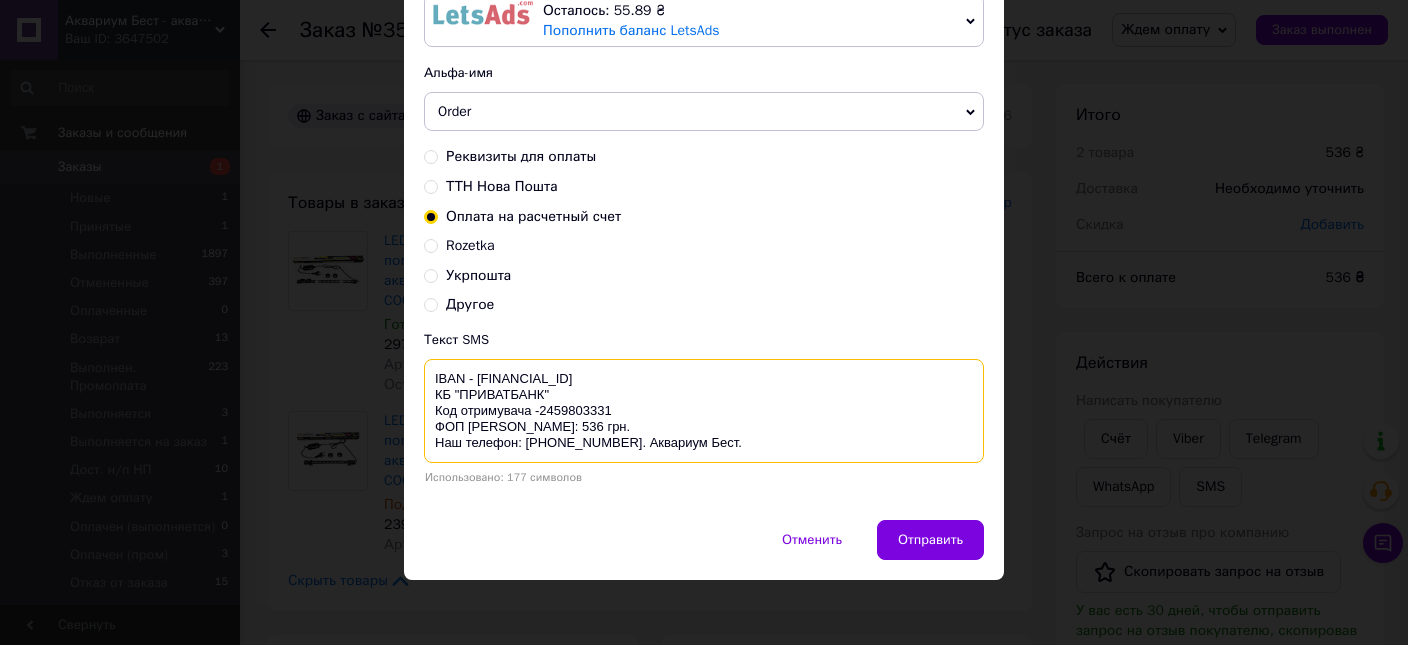 drag, startPoint x: 433, startPoint y: 378, endPoint x: 544, endPoint y: 441, distance: 127.632286 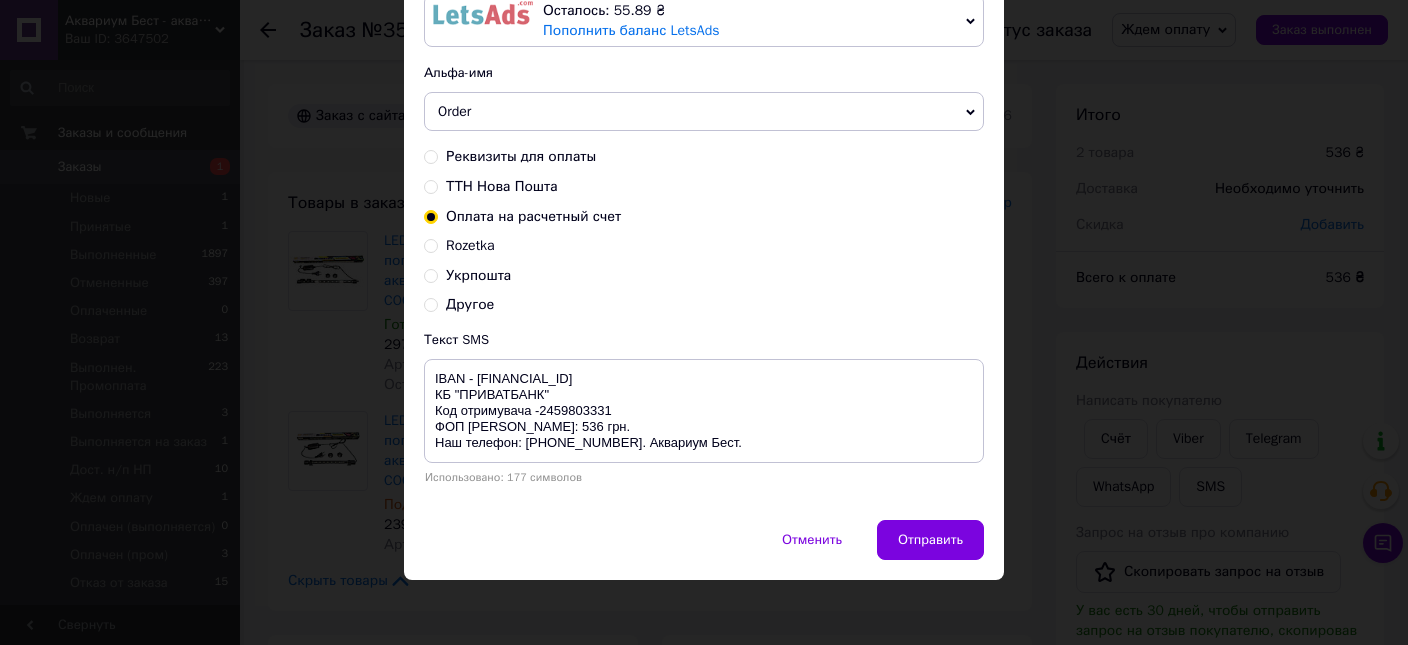 click on "× Отправка SMS Осталось: 55.89 ₴ Пополнить баланс LetsAds Подключить SMSClub Альфа-имя  Order Обновить список альфа-имен Реквизиты для оплаты  ТТН Нова Пошта Оплата на расчетный счет  Rozetka Укрпошта Другое Текст SMS IBAN - UA373133990000026002055897797
КБ "ПРИВАТБАНК"
Код отримувача -2459803331
ФОП Ігнатко Віктор Анатолійович
Сумма: 536 грн.
Наш телефон: +380 (95) 081-80-56. Аквариум Бест. Использовано: 177 символов Отменить   Отправить" at bounding box center [704, 322] 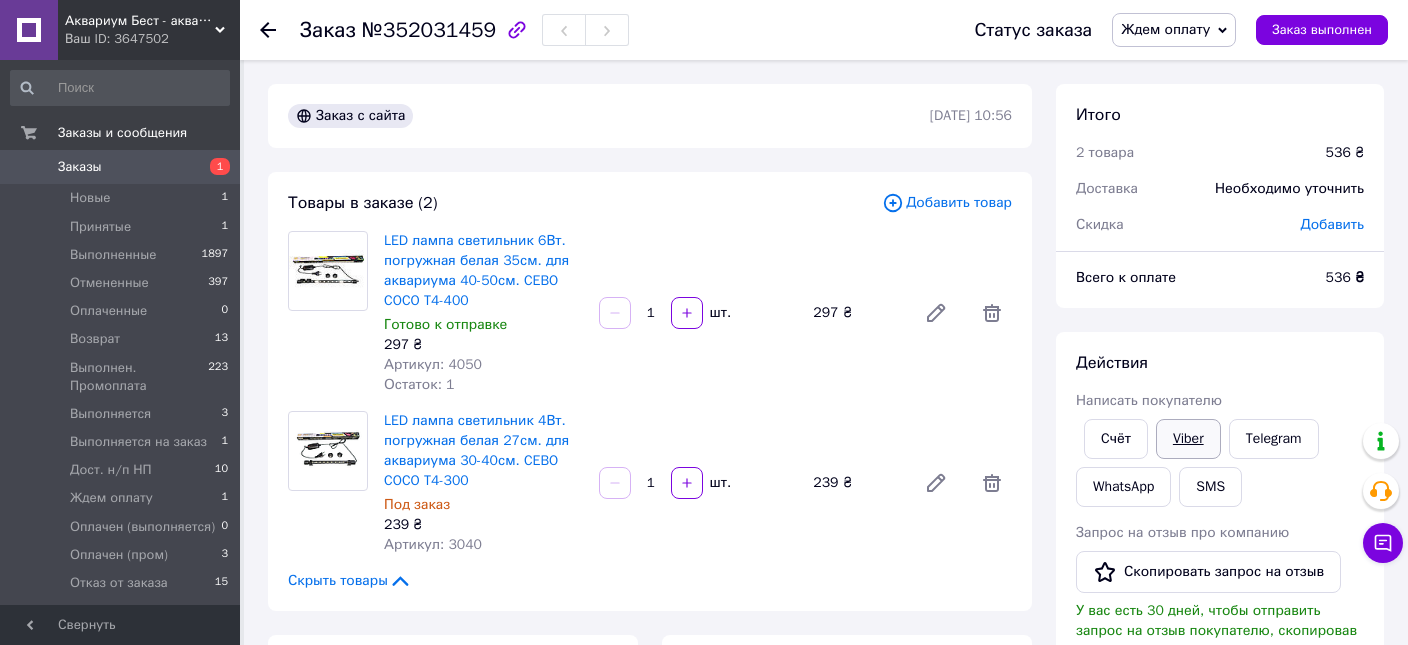 click on "Viber" at bounding box center [1188, 439] 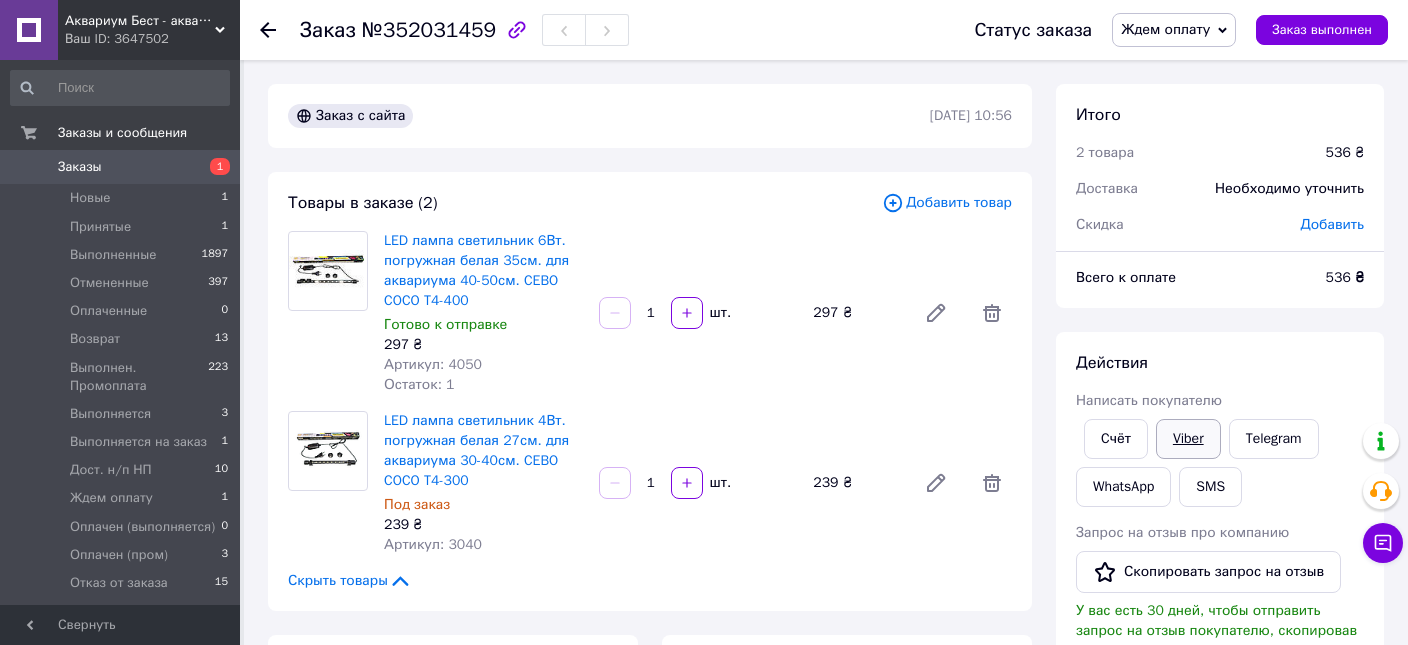 click on "Viber" at bounding box center (1188, 439) 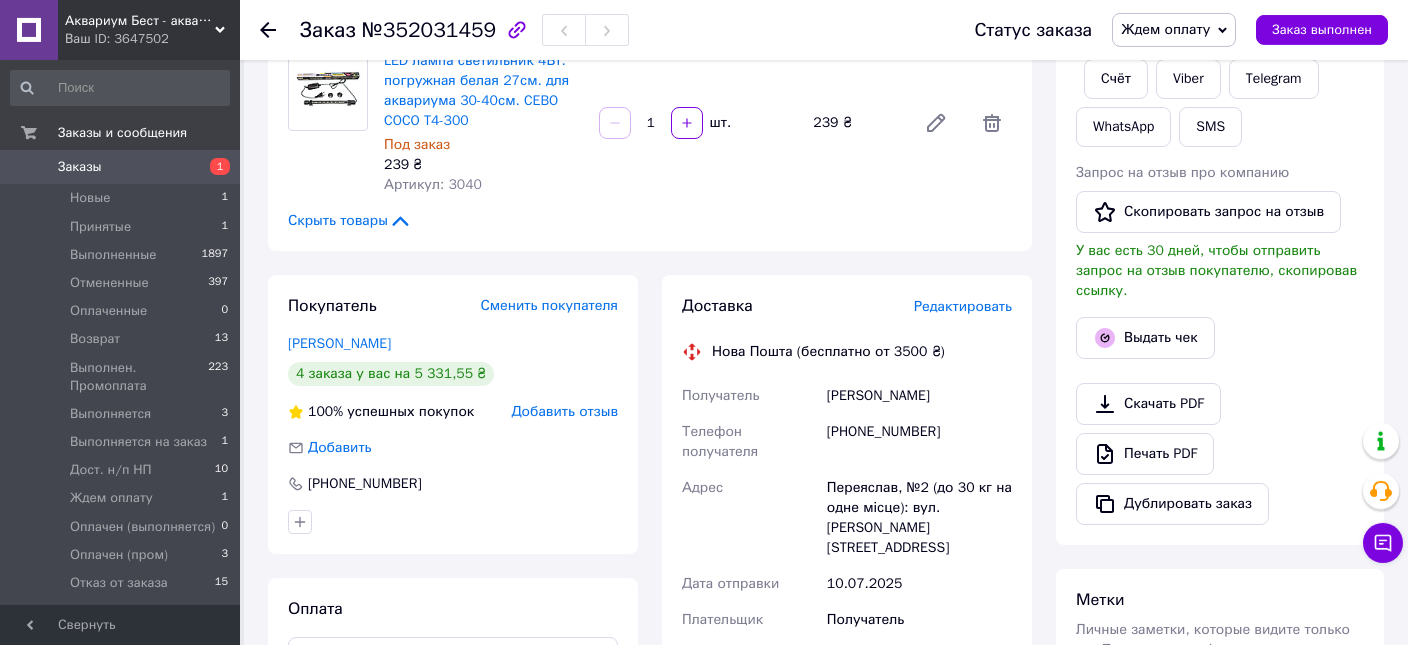 scroll, scrollTop: 422, scrollLeft: 0, axis: vertical 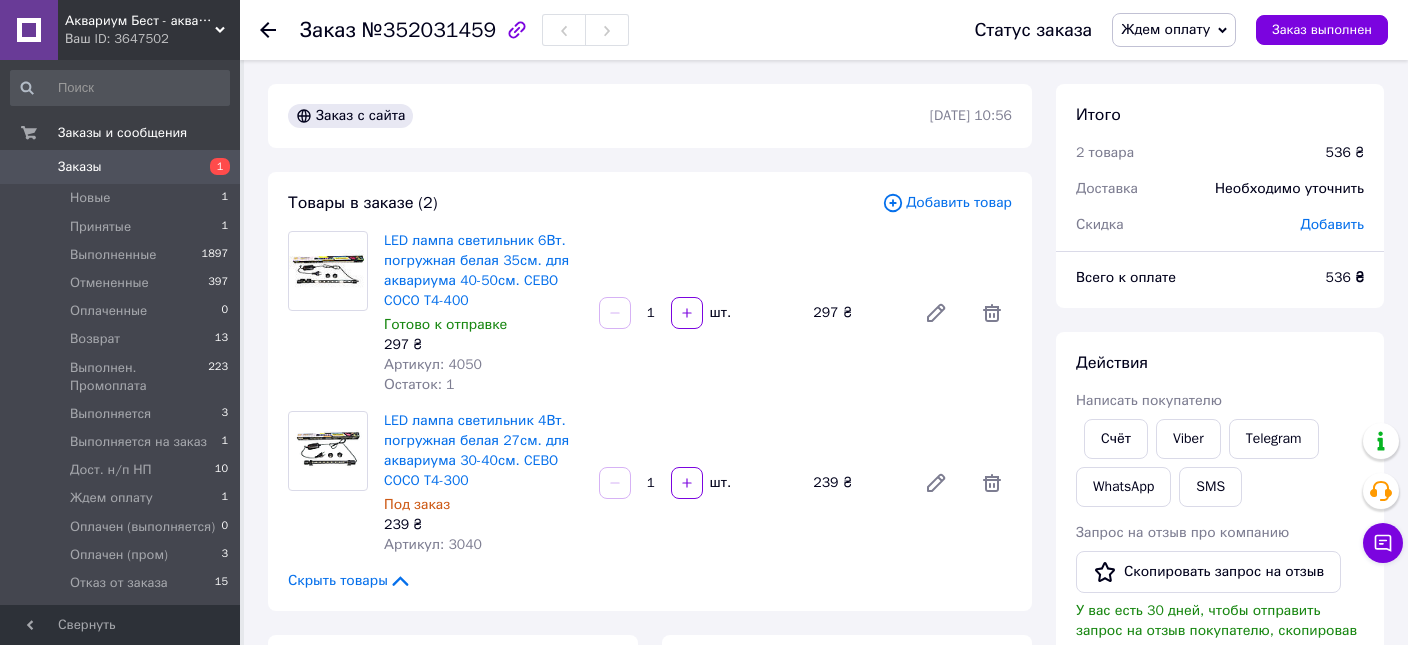 click on "Заказы" at bounding box center [80, 167] 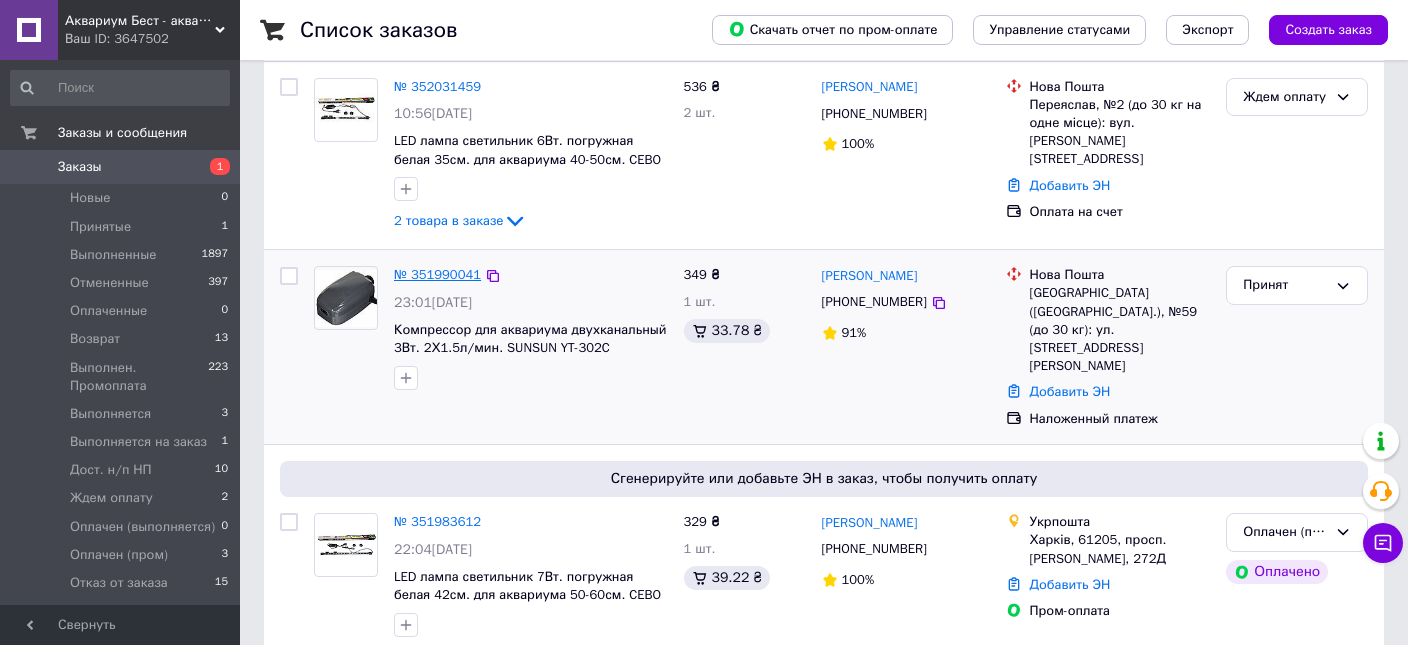scroll, scrollTop: 211, scrollLeft: 0, axis: vertical 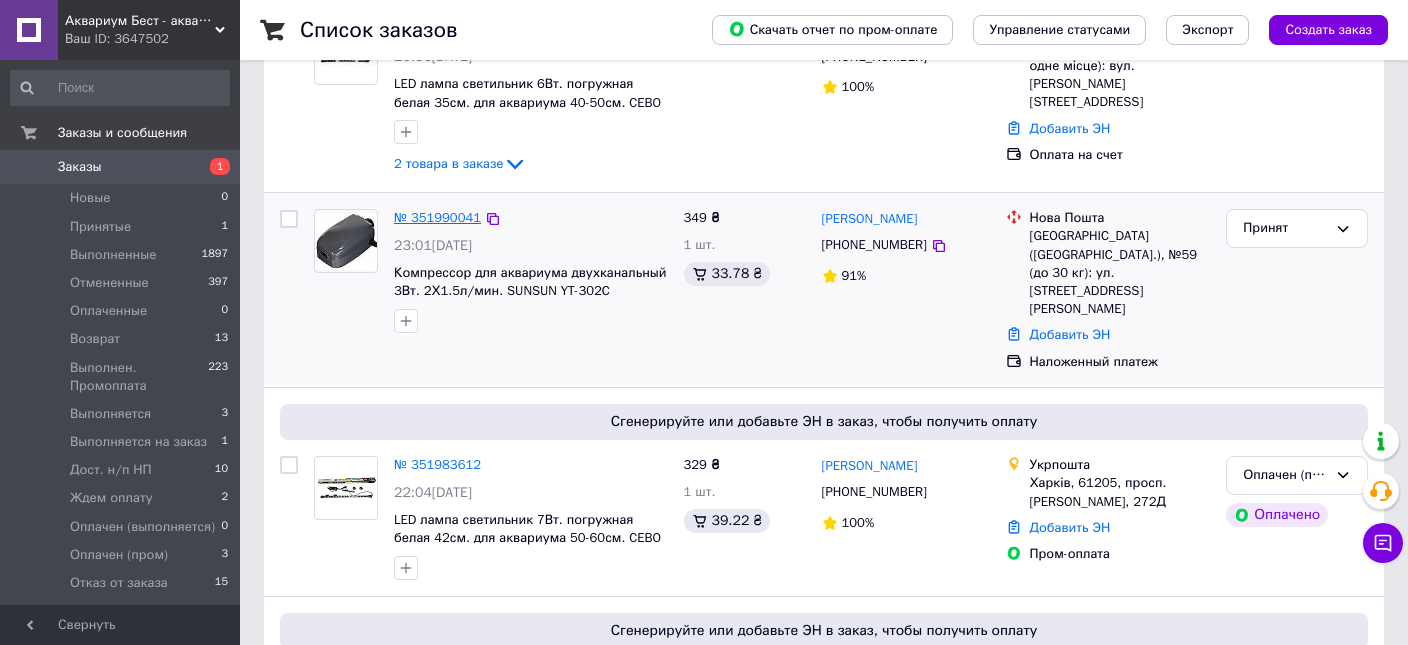 click on "№ 351990041" at bounding box center (437, 217) 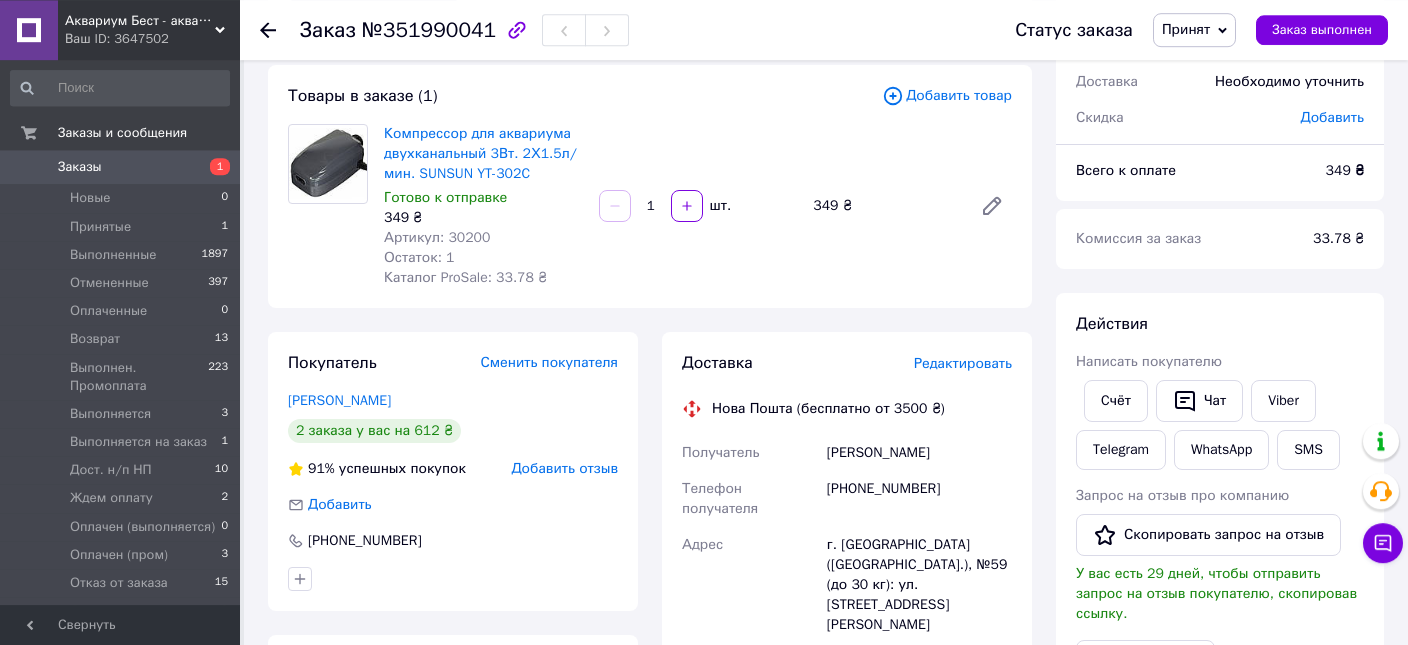 scroll, scrollTop: 105, scrollLeft: 0, axis: vertical 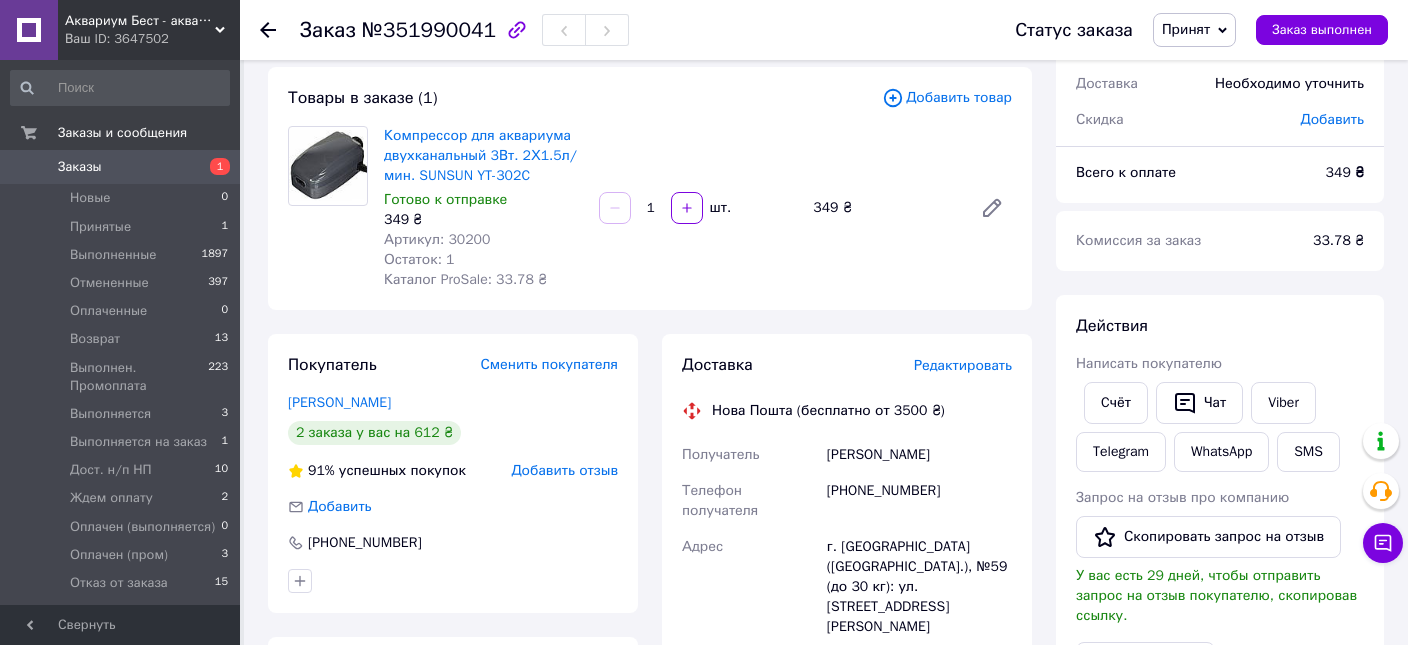 click on "[PHONE_NUMBER]" at bounding box center [919, 501] 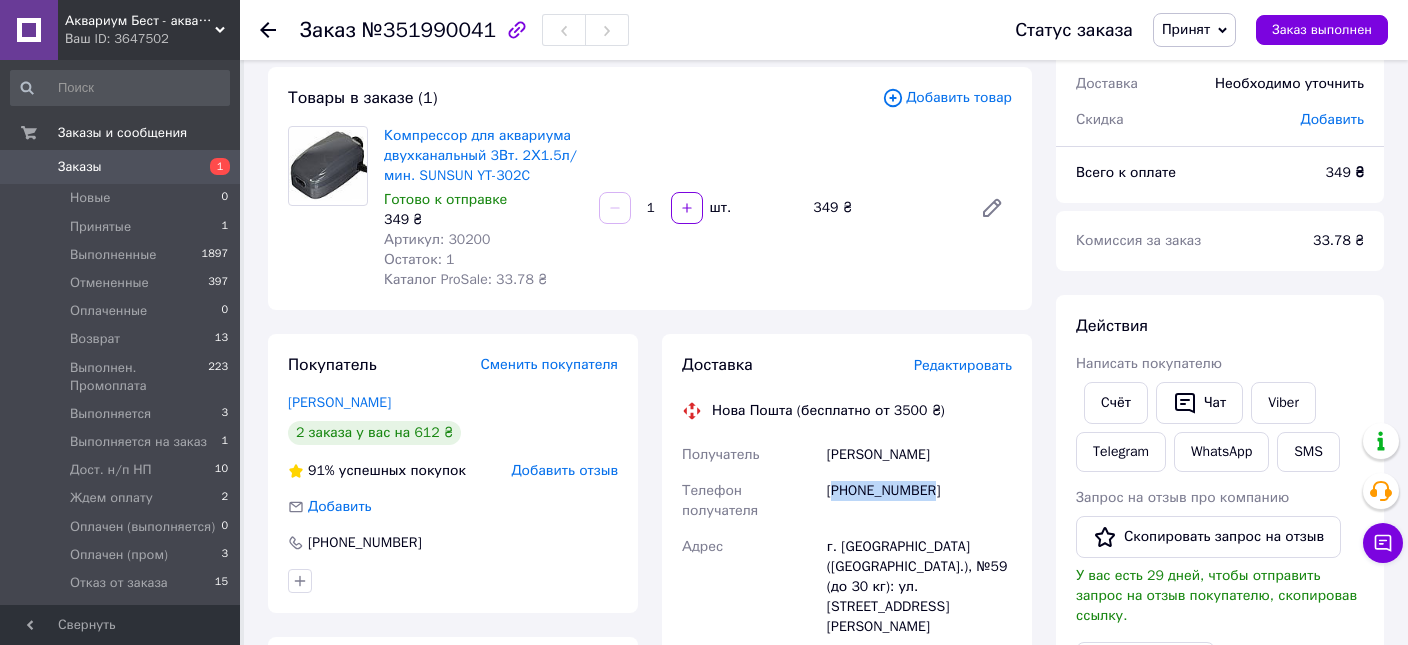 click on "[PHONE_NUMBER]" at bounding box center [919, 501] 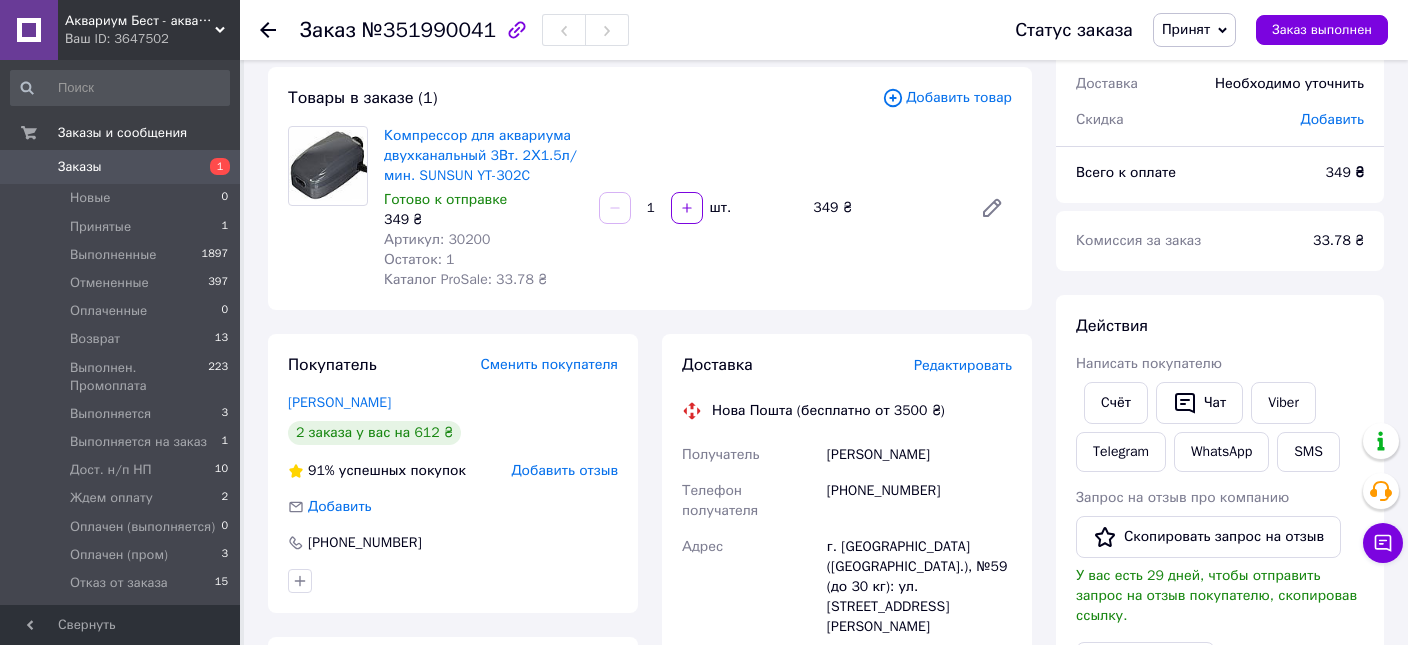 click on "[PHONE_NUMBER]" at bounding box center (919, 501) 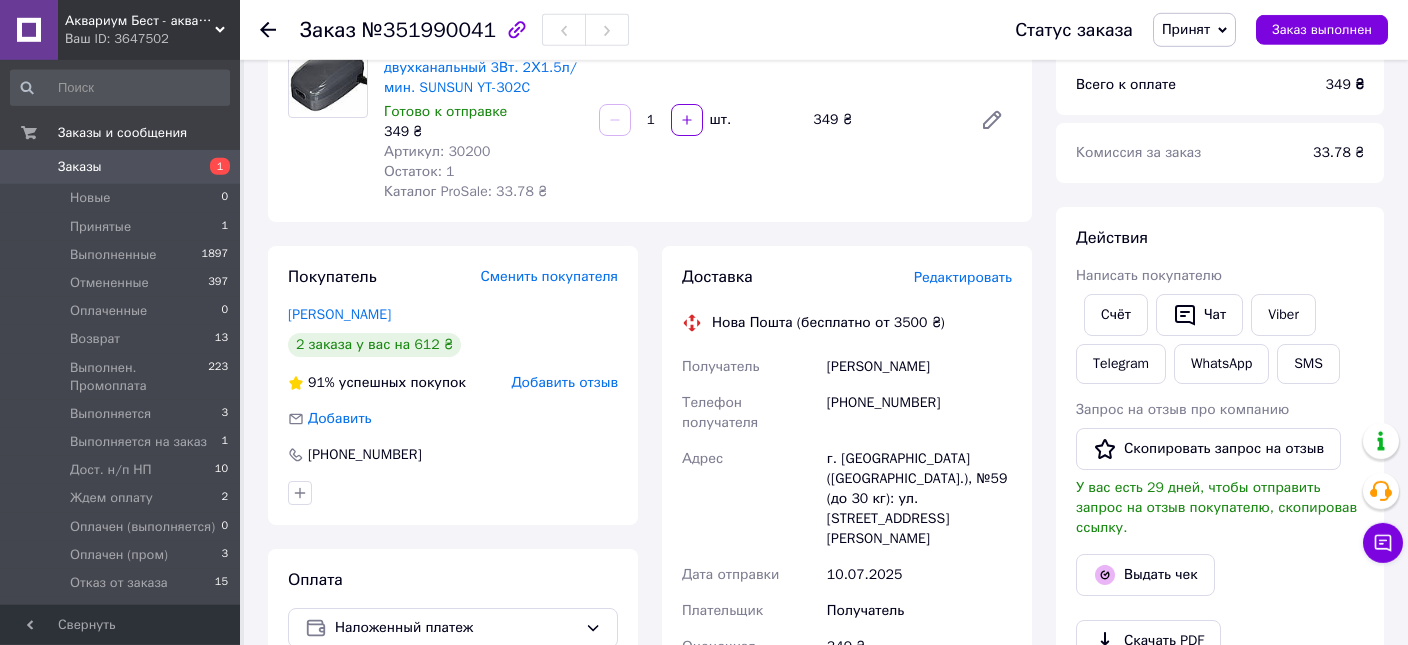 scroll, scrollTop: 316, scrollLeft: 0, axis: vertical 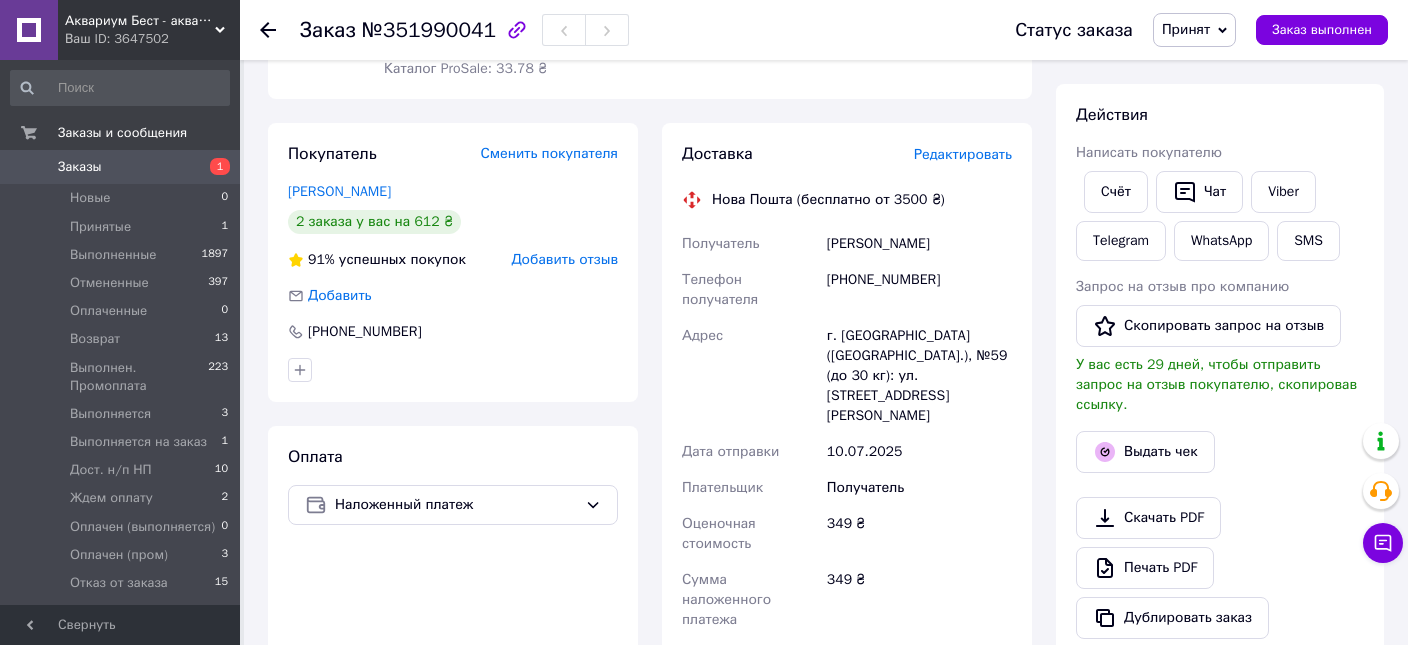 click on "Принят" at bounding box center (1186, 29) 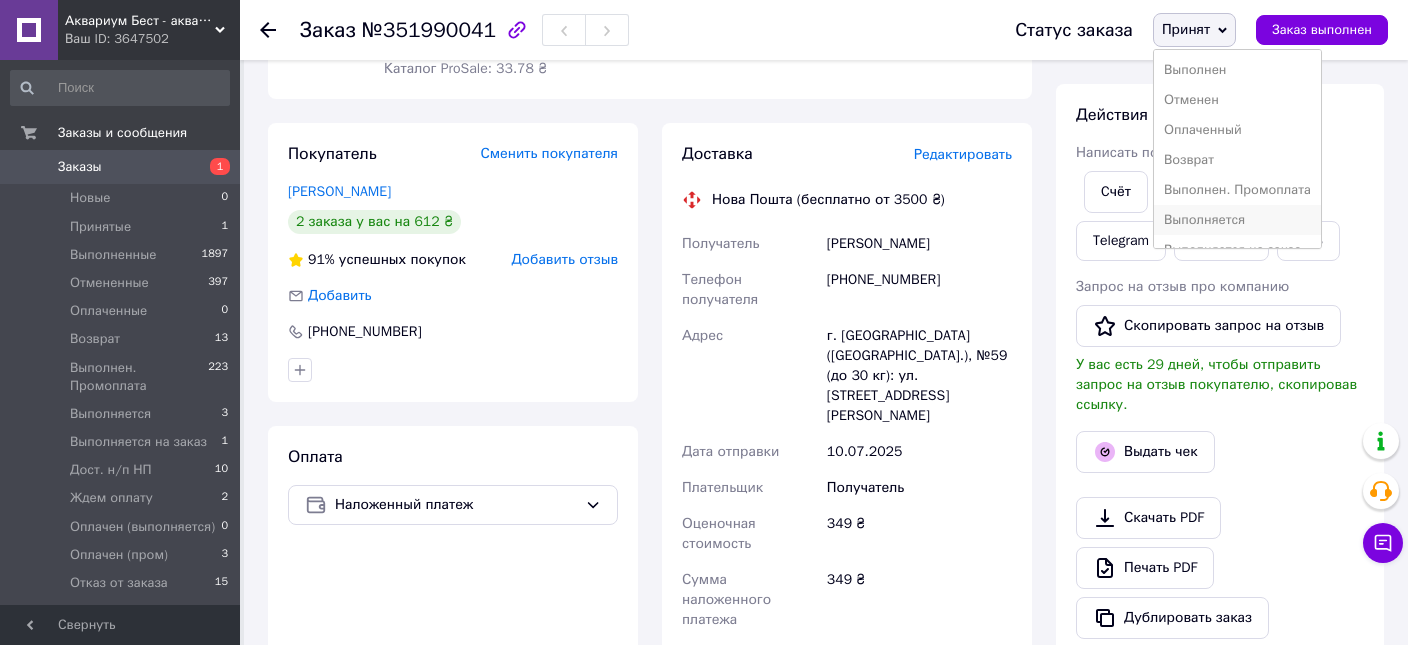 click on "Выполняется" at bounding box center (1237, 220) 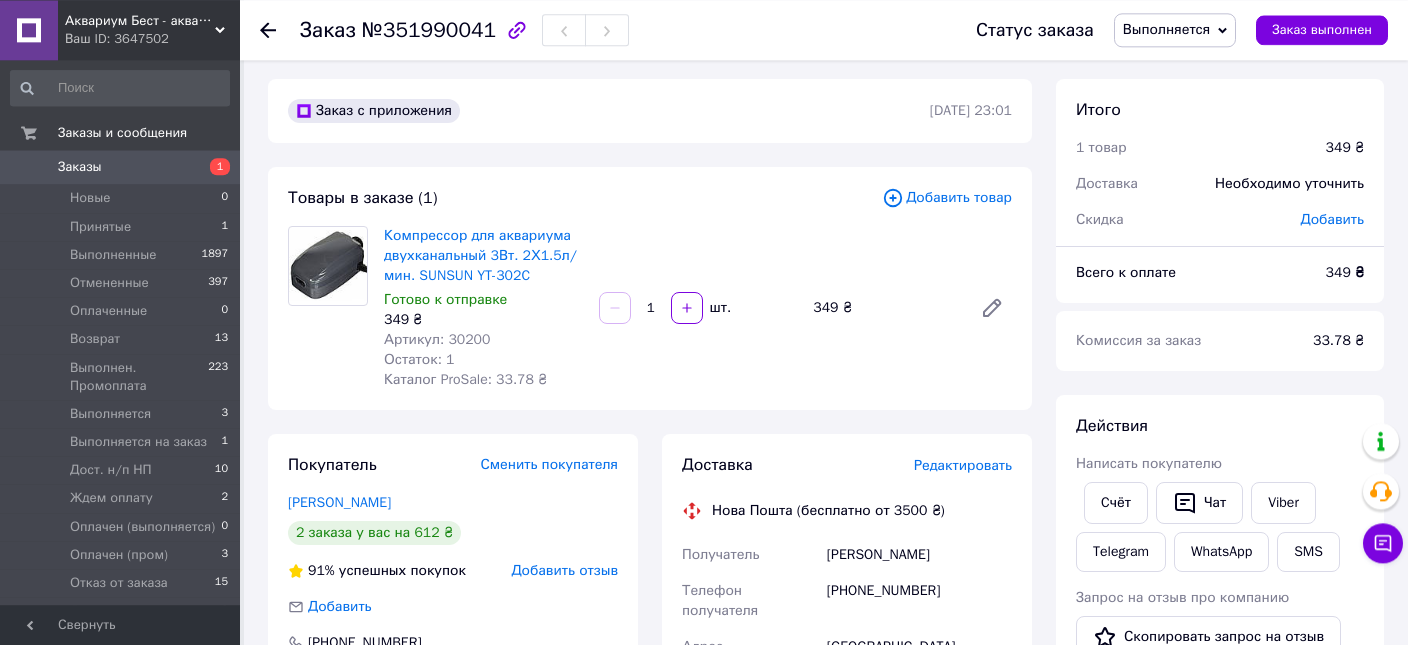 scroll, scrollTop: 0, scrollLeft: 0, axis: both 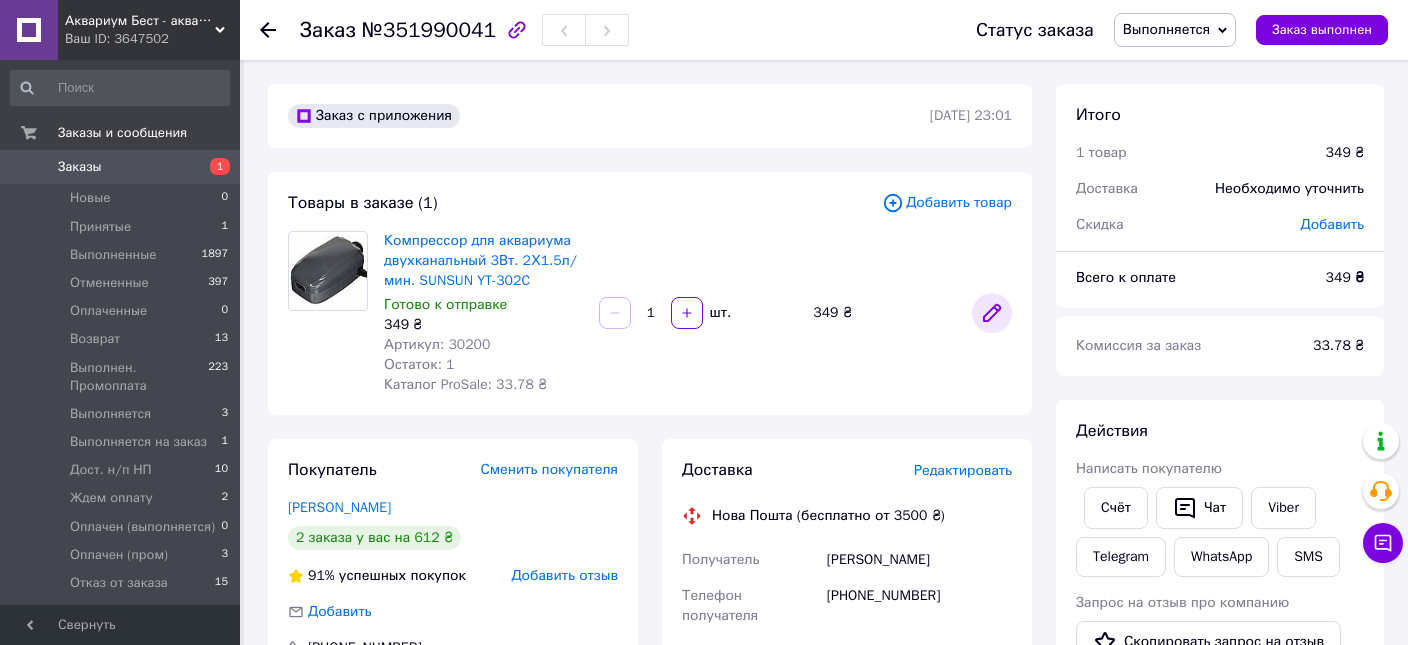 click 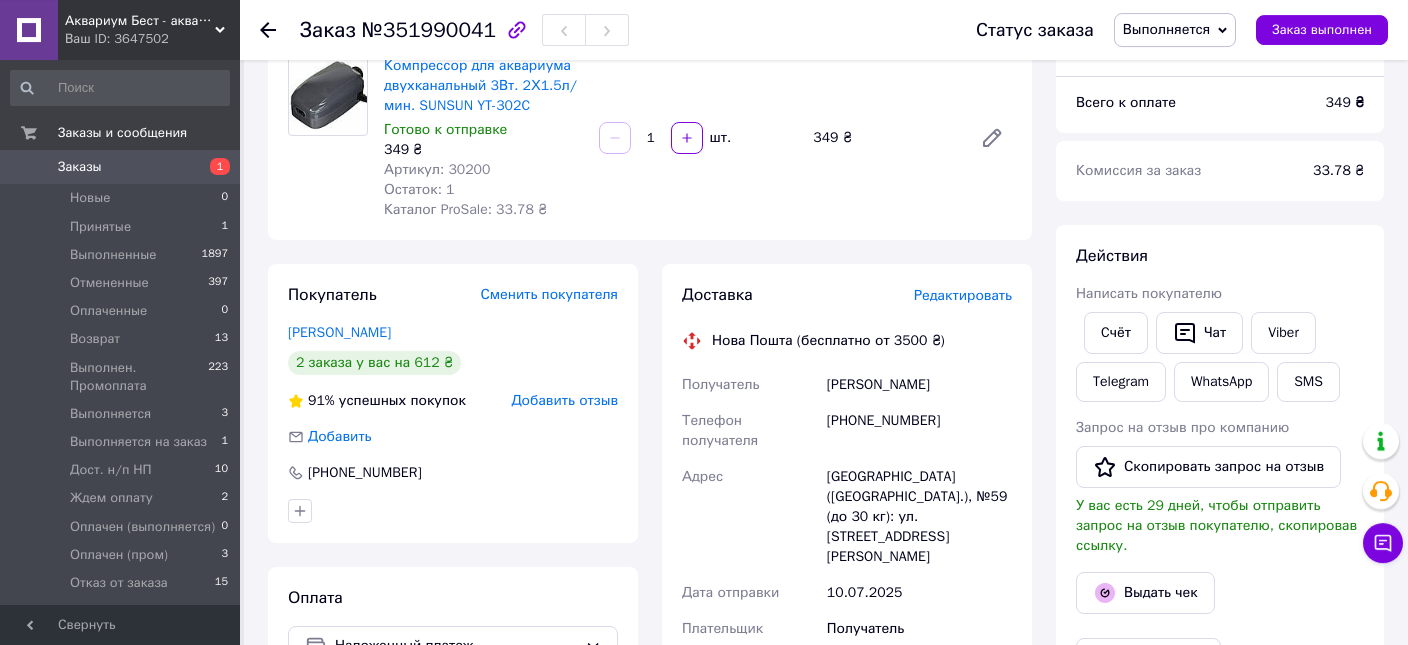 scroll, scrollTop: 211, scrollLeft: 0, axis: vertical 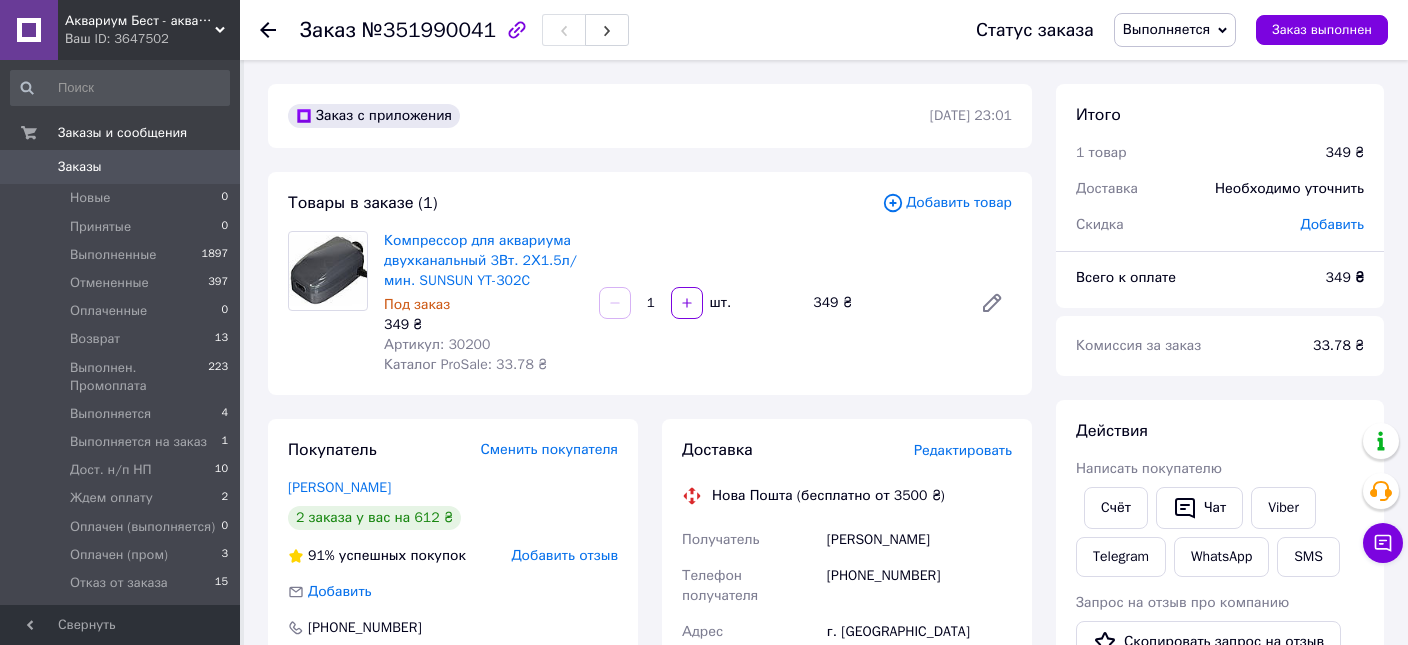click on "Заказы" at bounding box center (80, 167) 